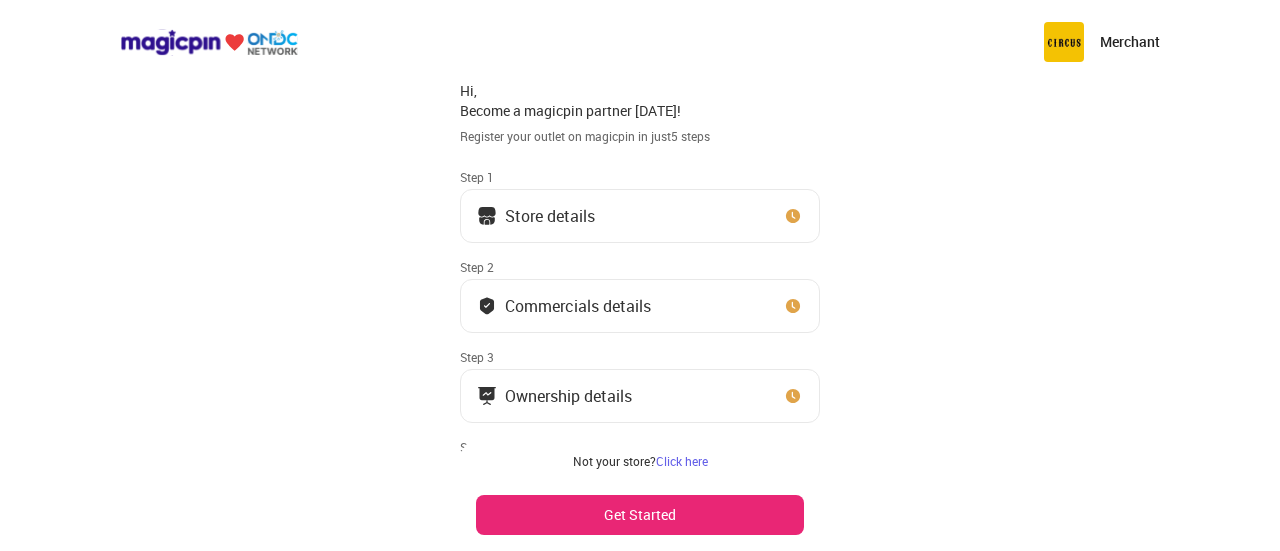 scroll, scrollTop: 0, scrollLeft: 0, axis: both 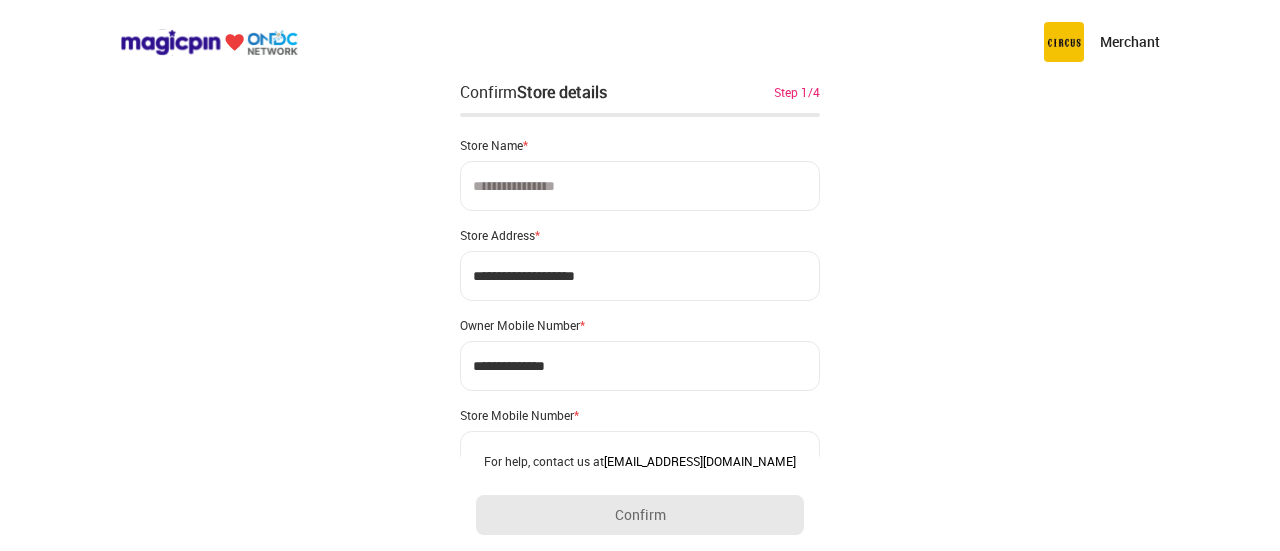 click at bounding box center [640, 186] 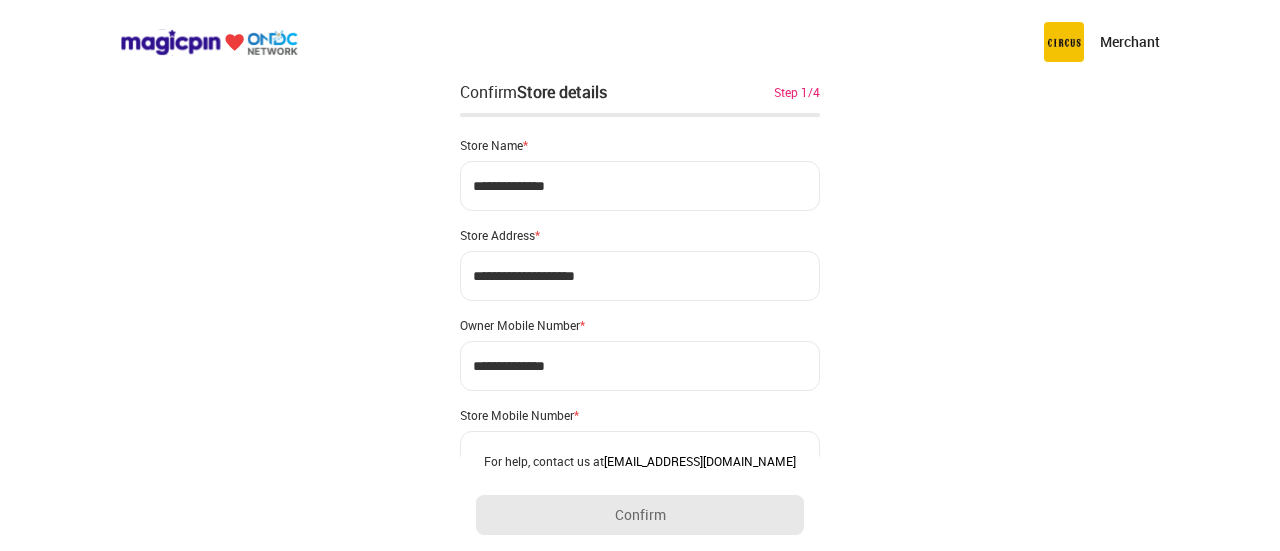 type on "**********" 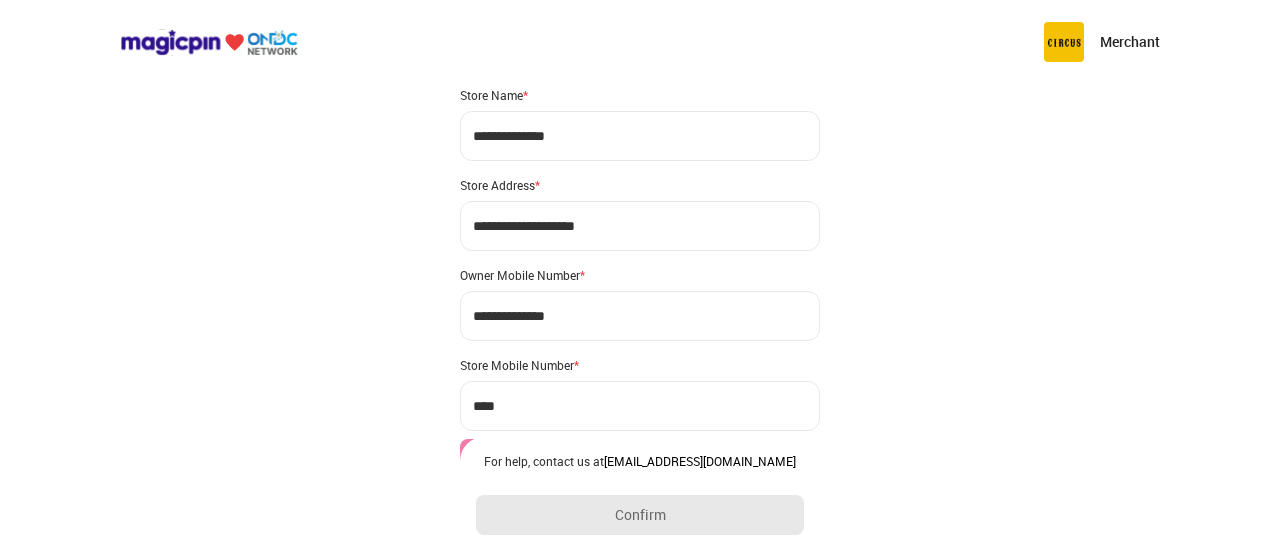 scroll, scrollTop: 0, scrollLeft: 0, axis: both 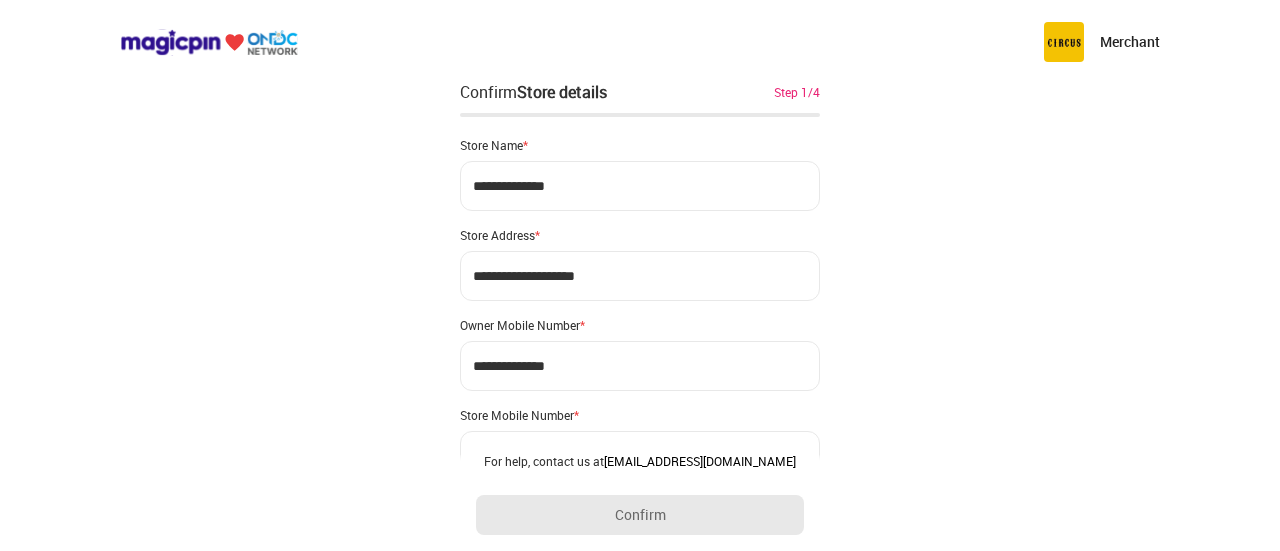 click on "**********" at bounding box center [640, 276] 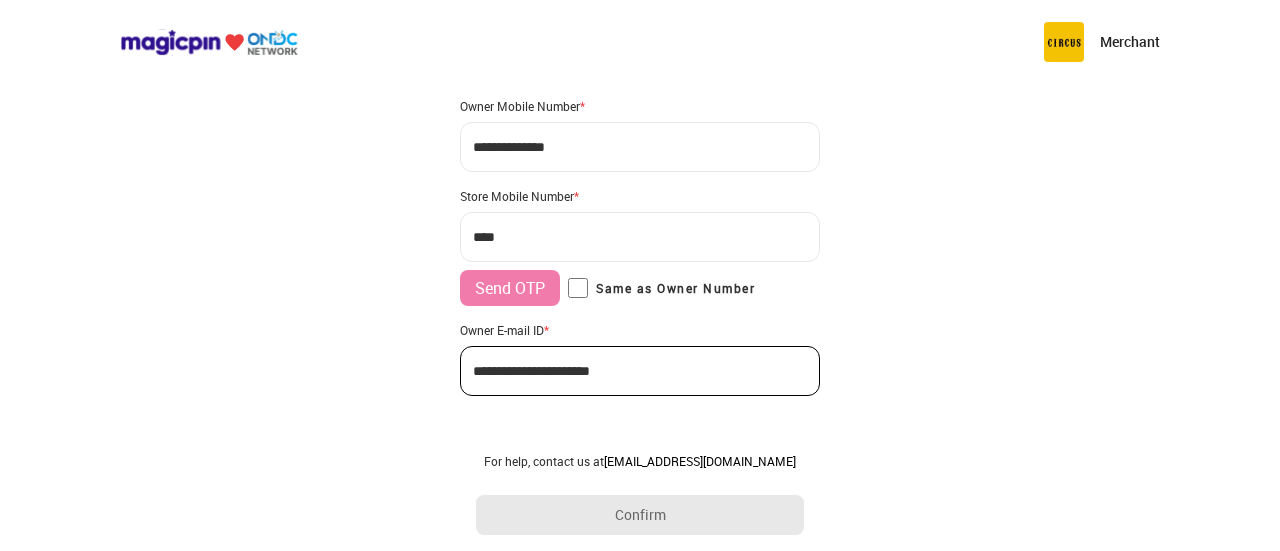 scroll, scrollTop: 240, scrollLeft: 0, axis: vertical 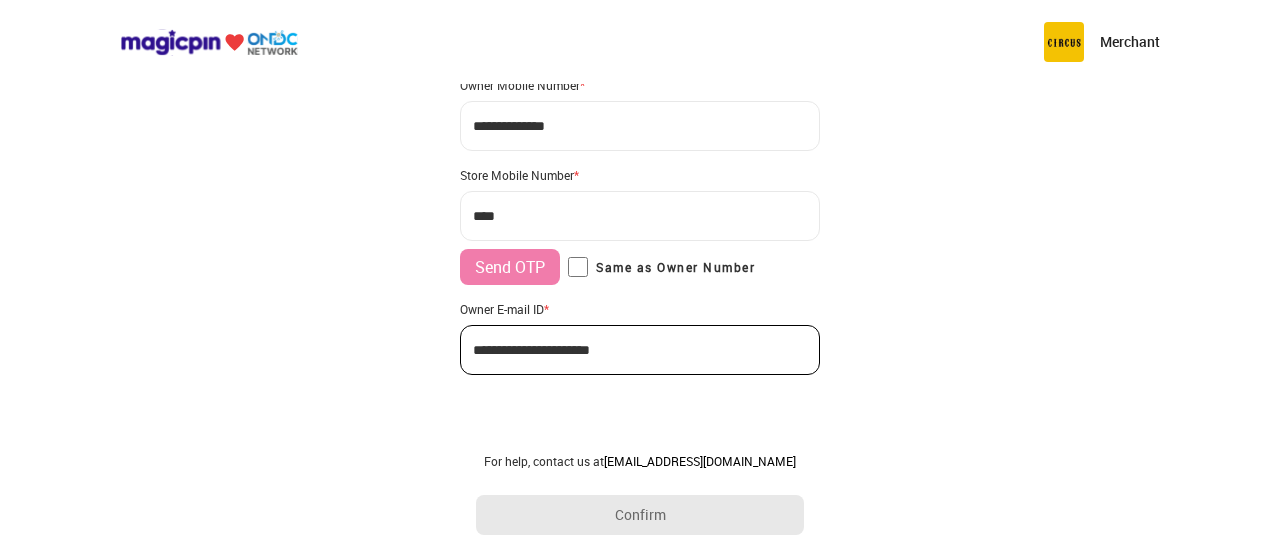 click on "***" at bounding box center (640, 216) 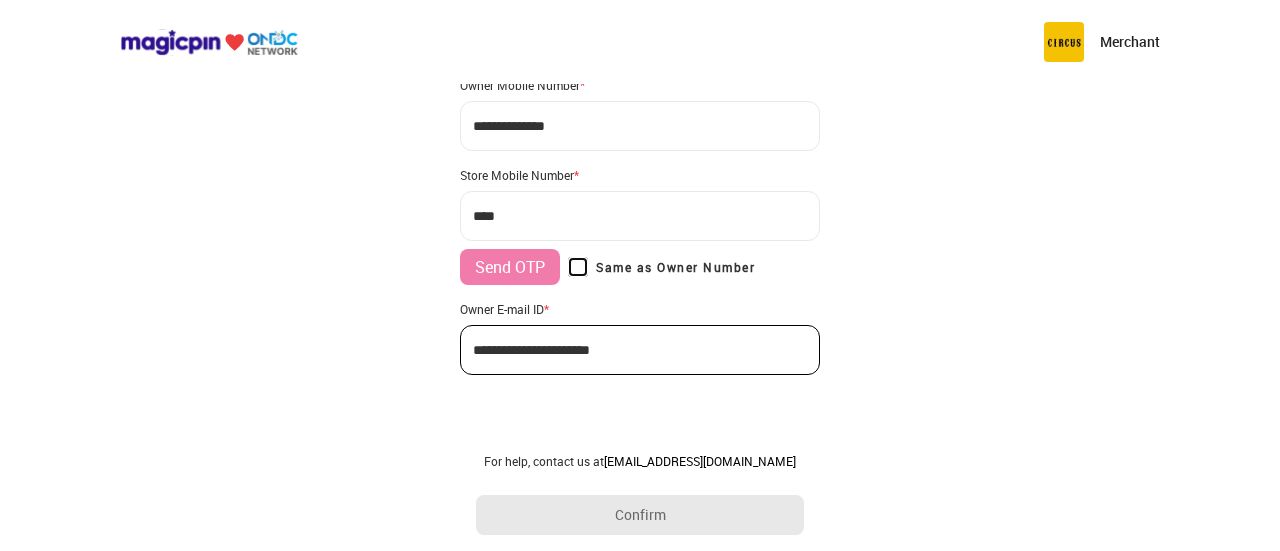 type on "**********" 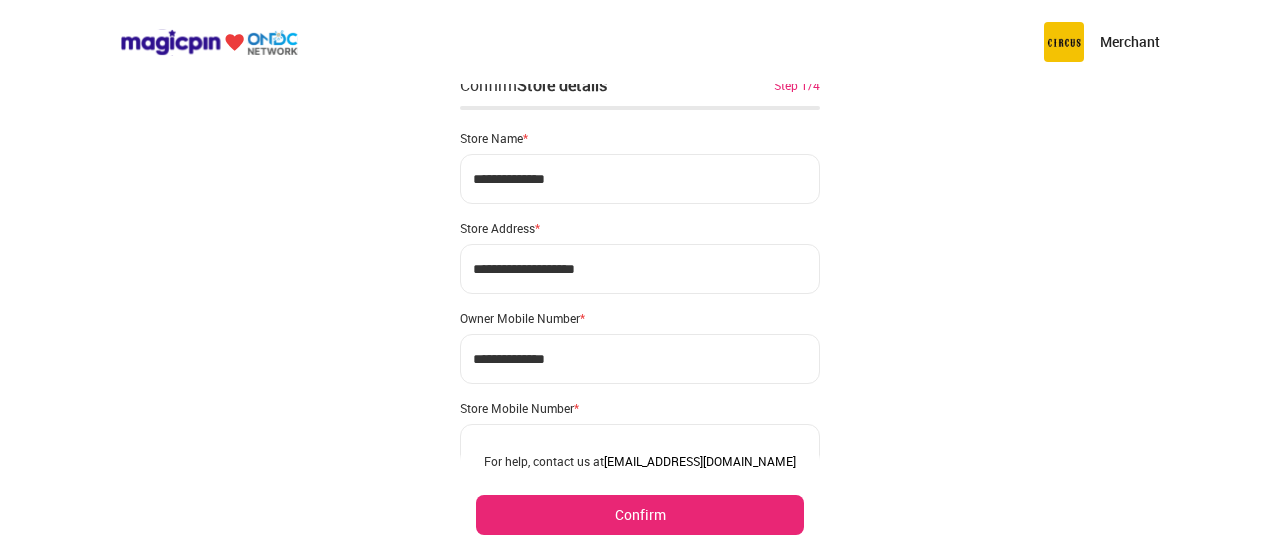 scroll, scrollTop: 0, scrollLeft: 0, axis: both 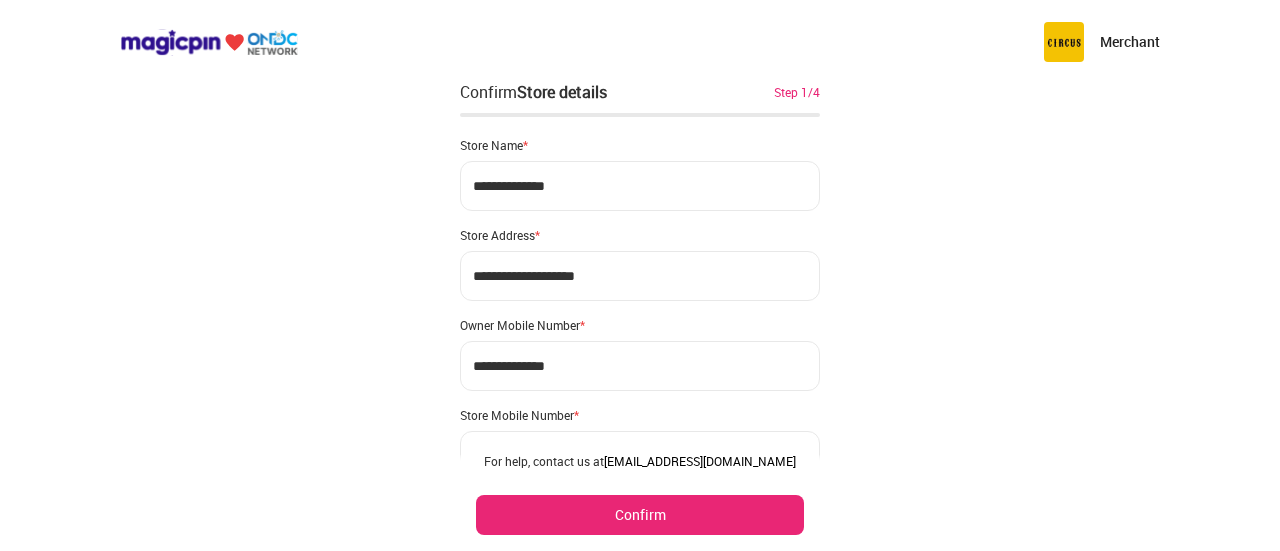 click on "**********" at bounding box center [640, 276] 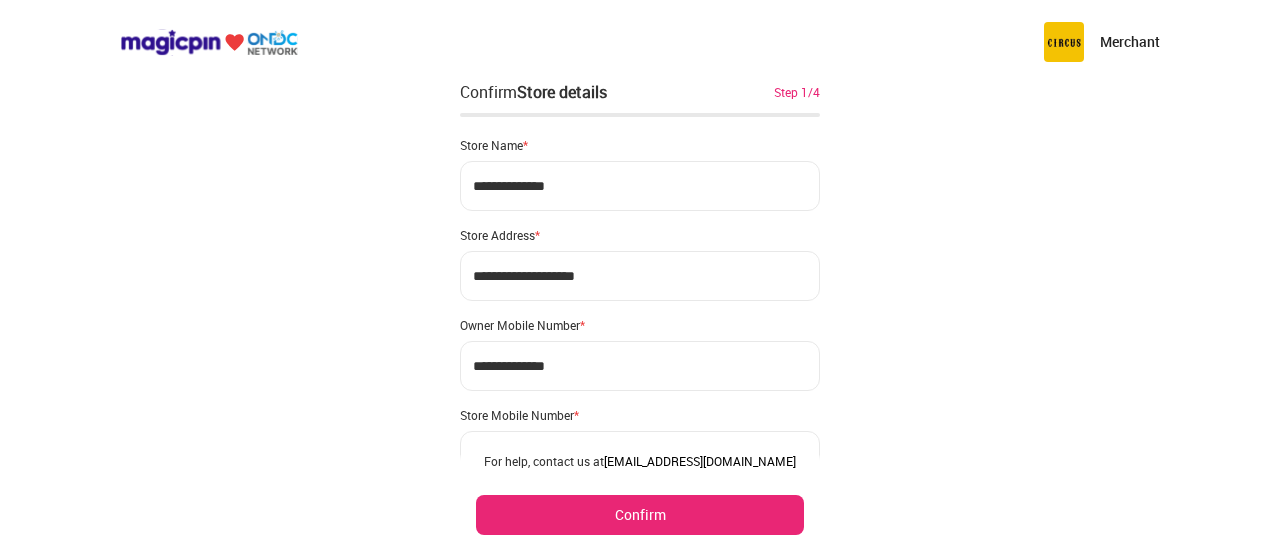 type on "**********" 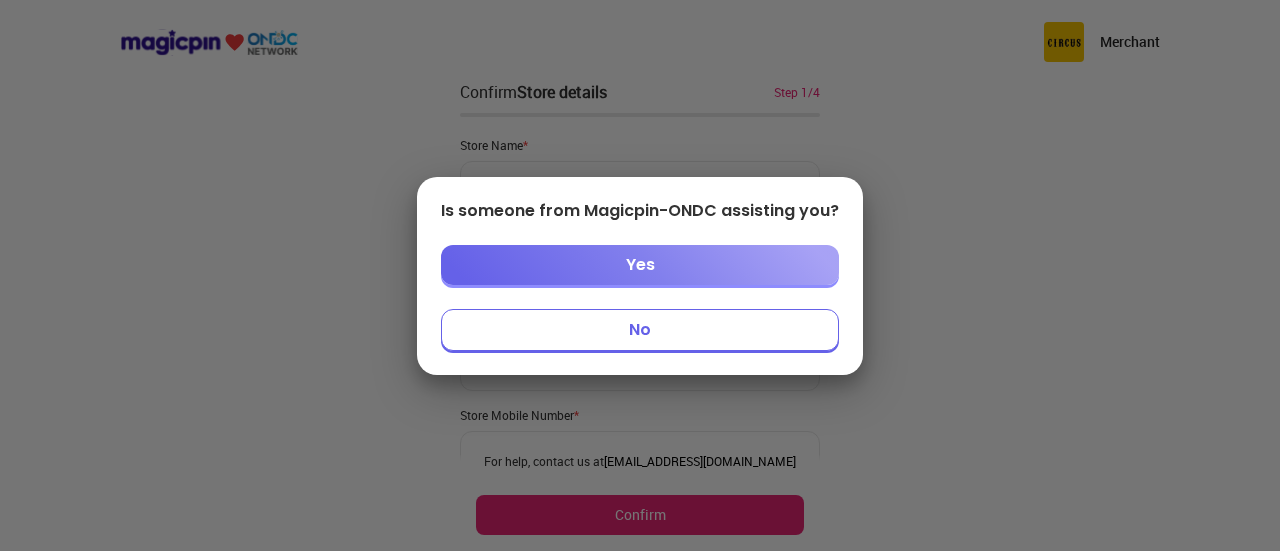 click on "No" at bounding box center [640, 330] 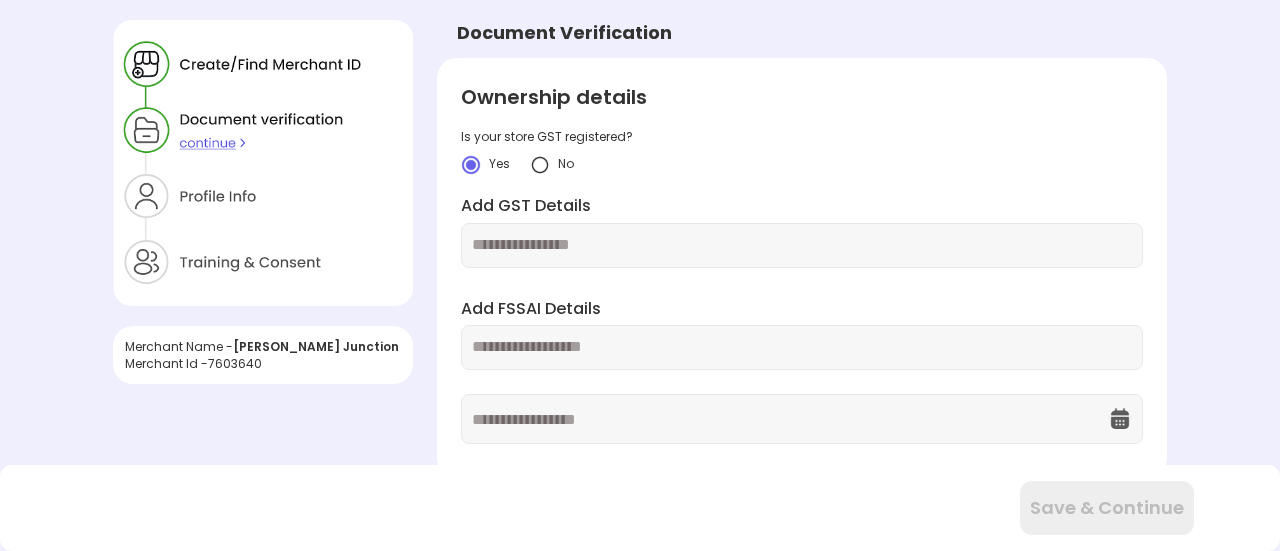 click at bounding box center [540, 165] 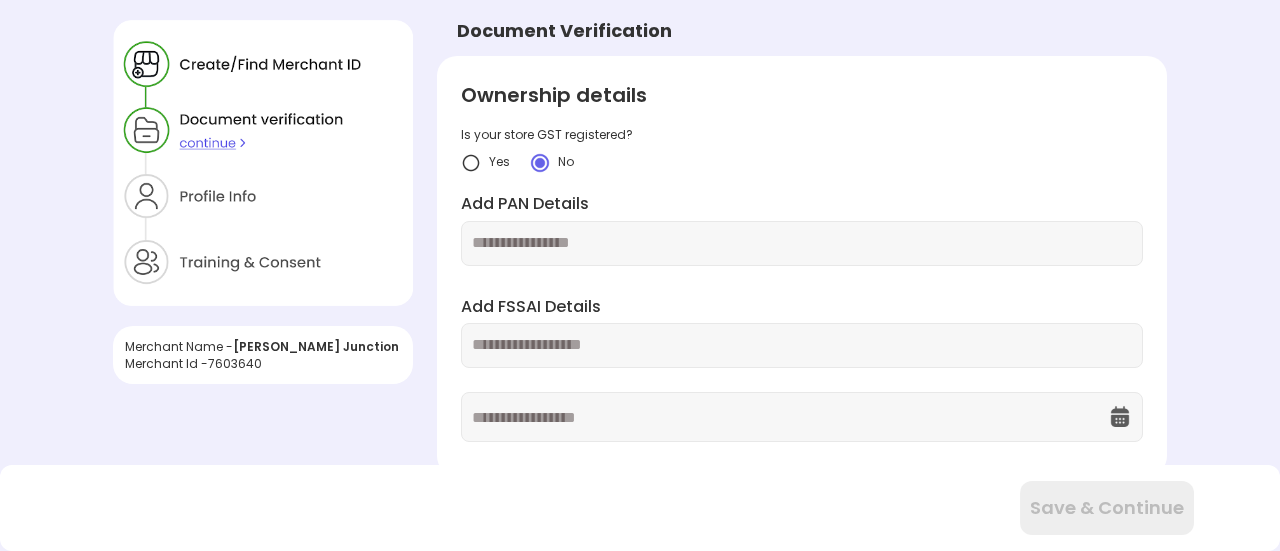 scroll, scrollTop: 0, scrollLeft: 0, axis: both 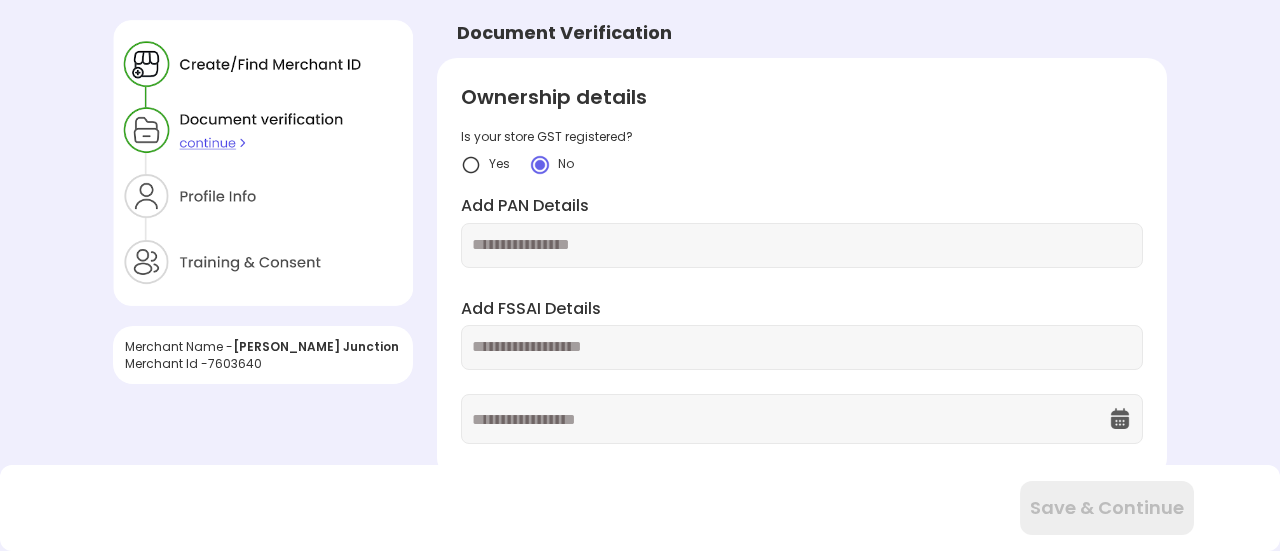 click at bounding box center (802, 245) 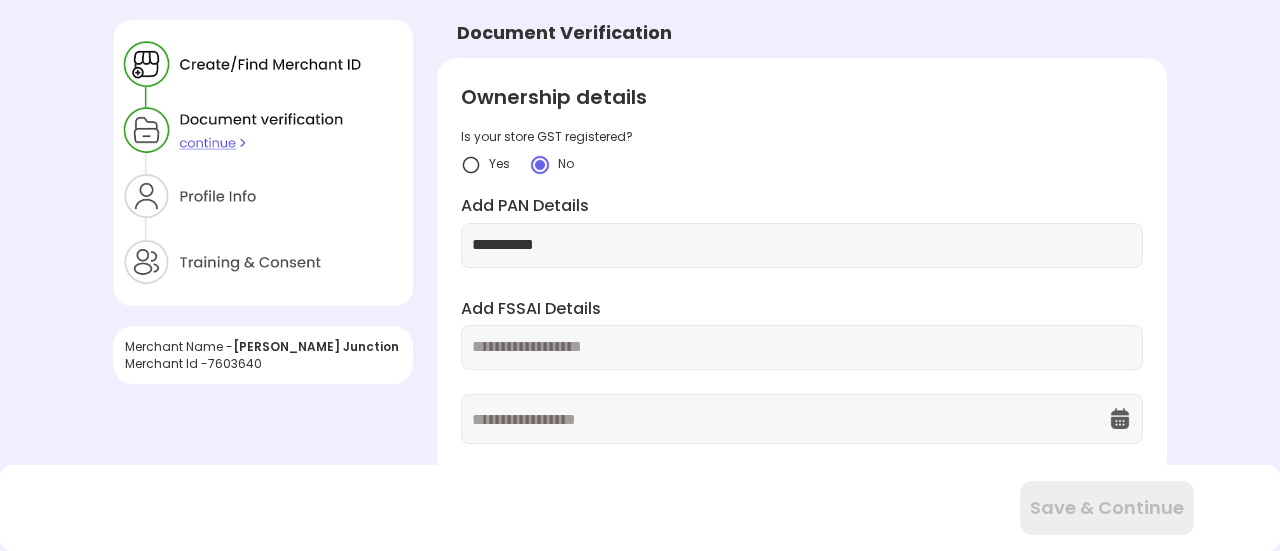 type on "**********" 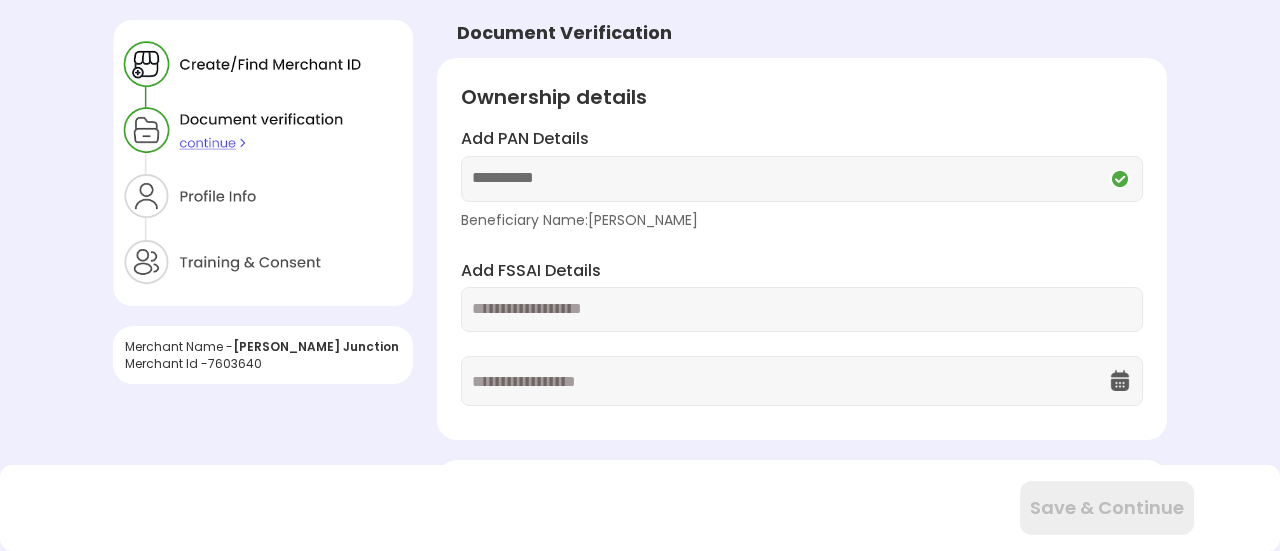click at bounding box center [802, 309] 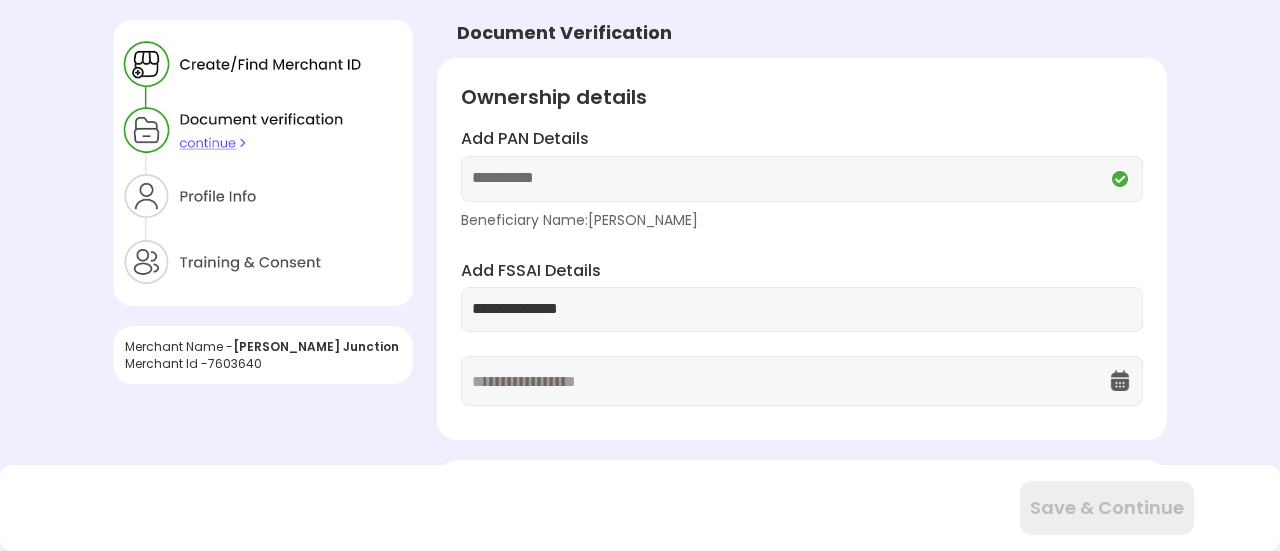 type on "**********" 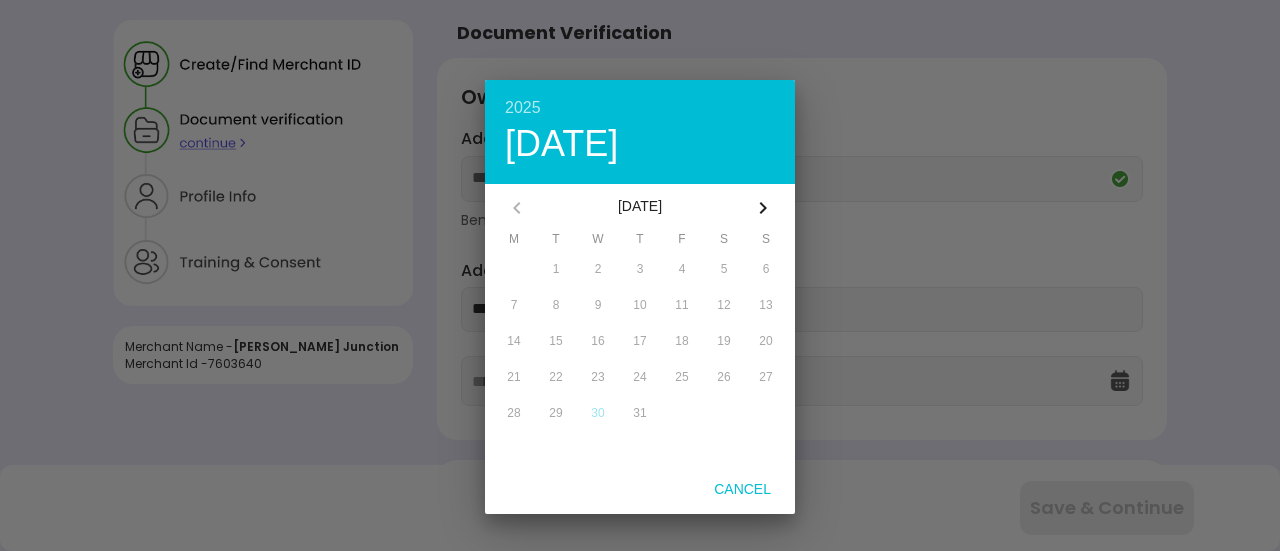 click on "2025" at bounding box center (640, 108) 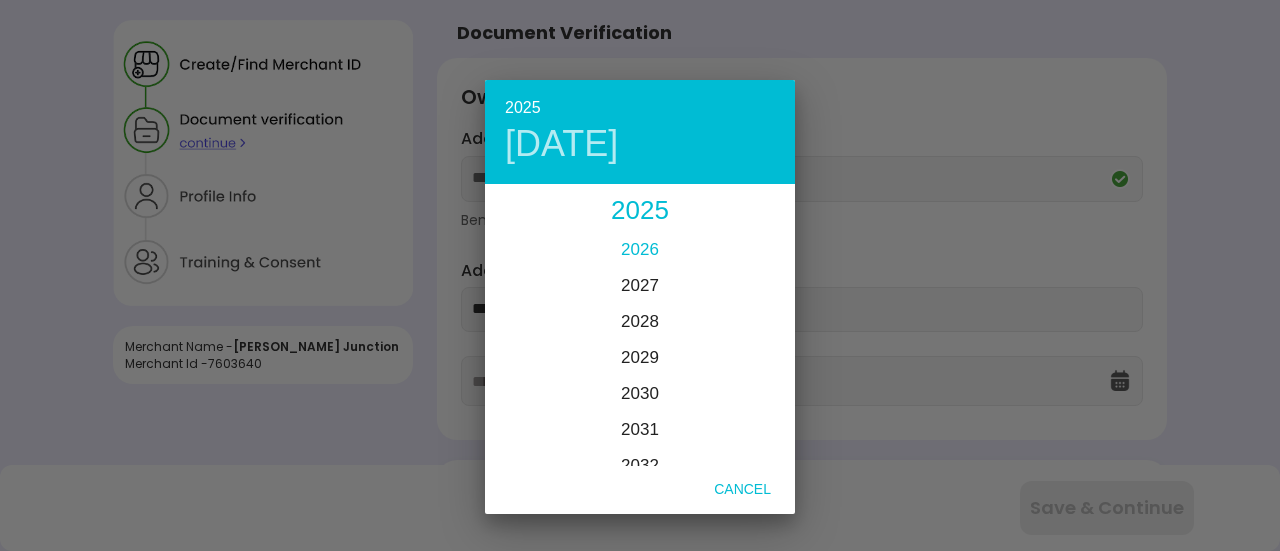 click on "2026" at bounding box center [640, 249] 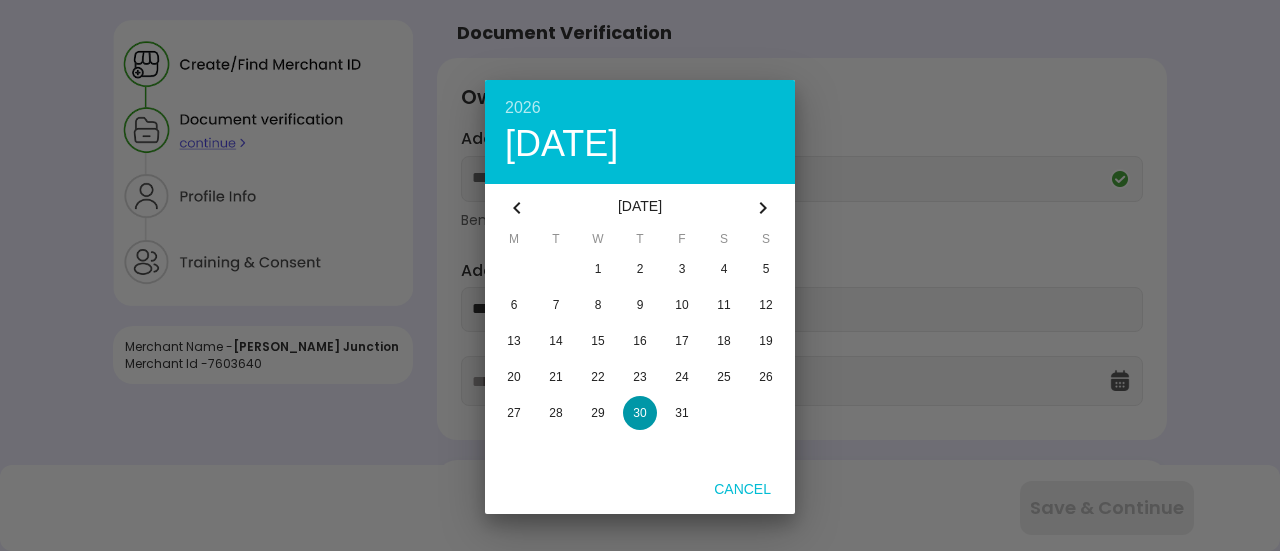 click on "[DATE]" at bounding box center (640, 144) 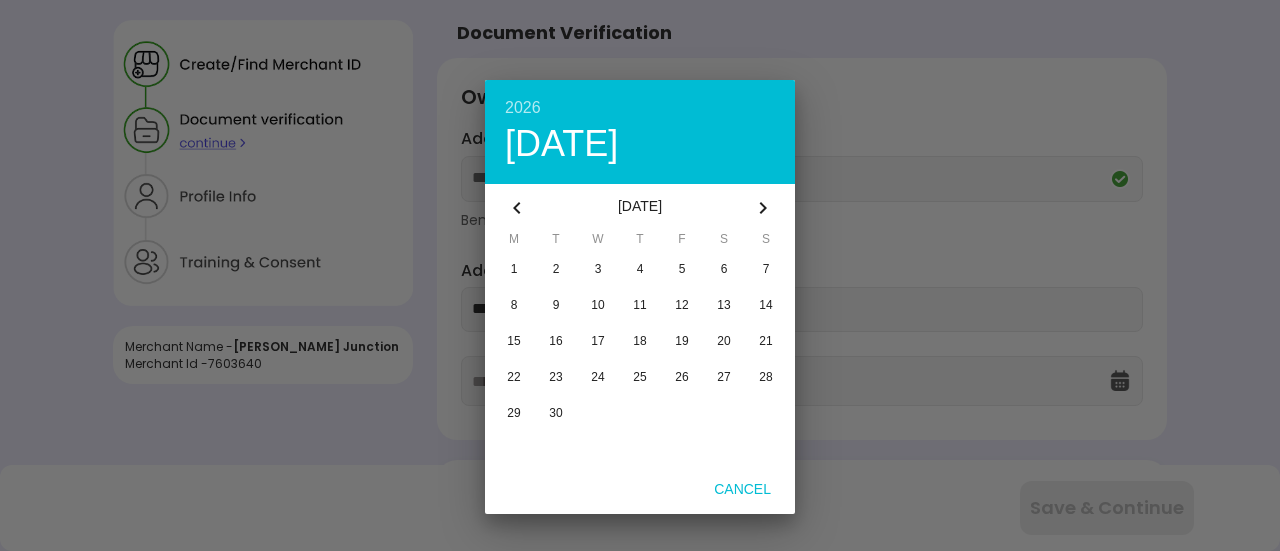 click 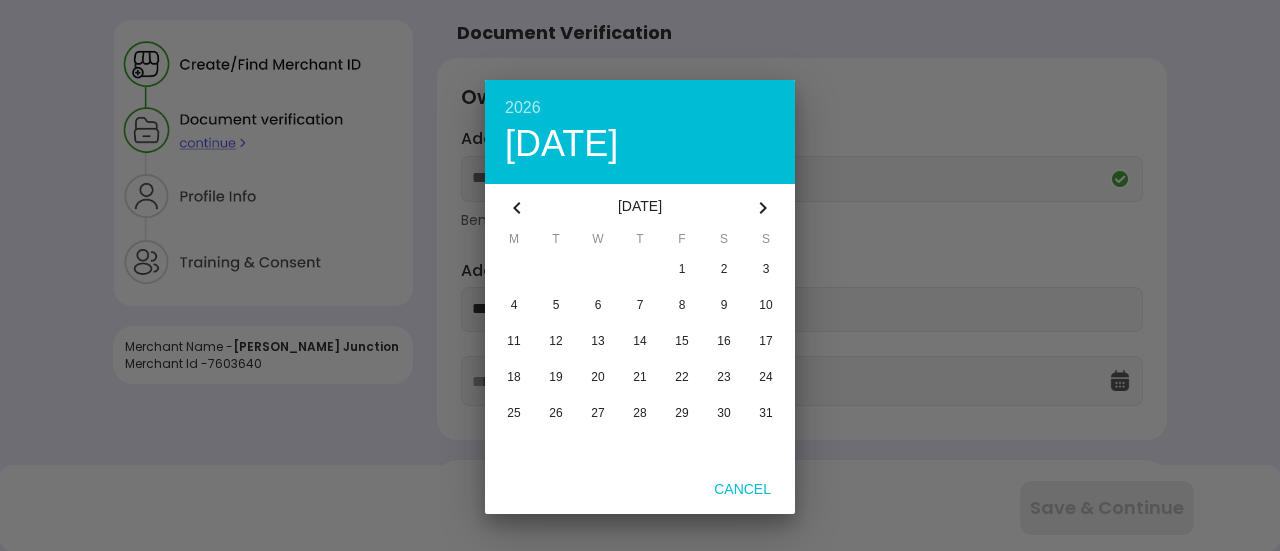 click 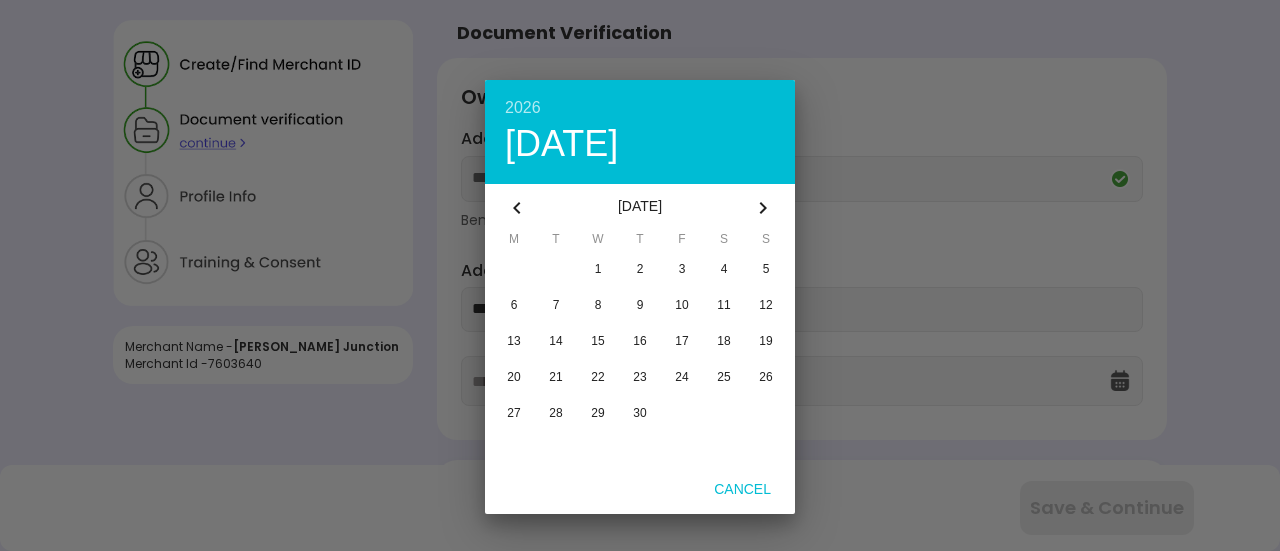 click 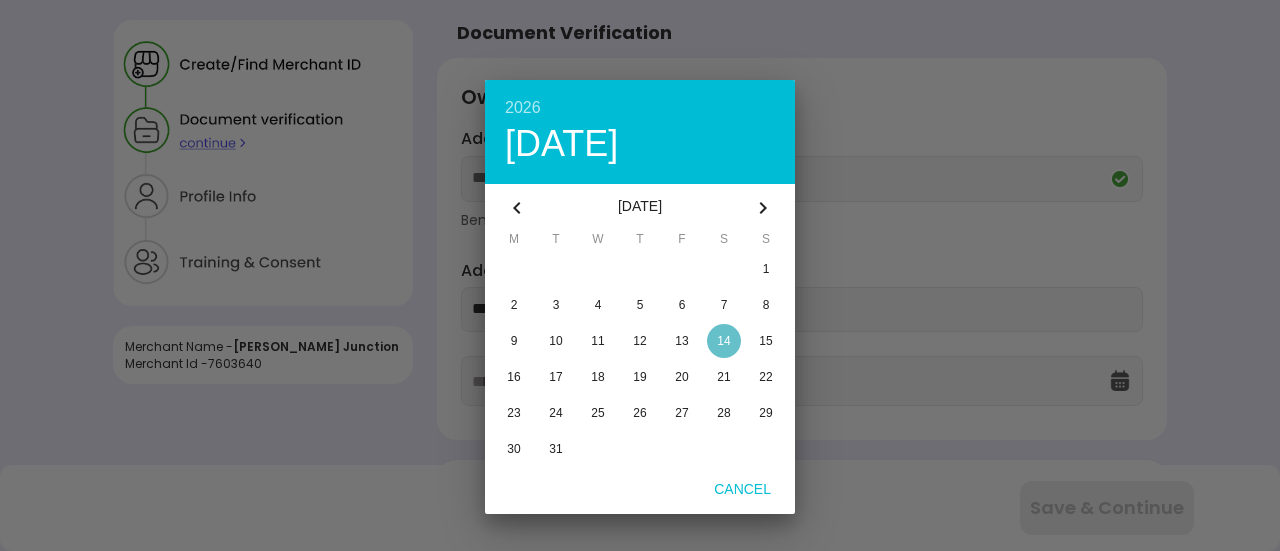 click at bounding box center [724, 341] 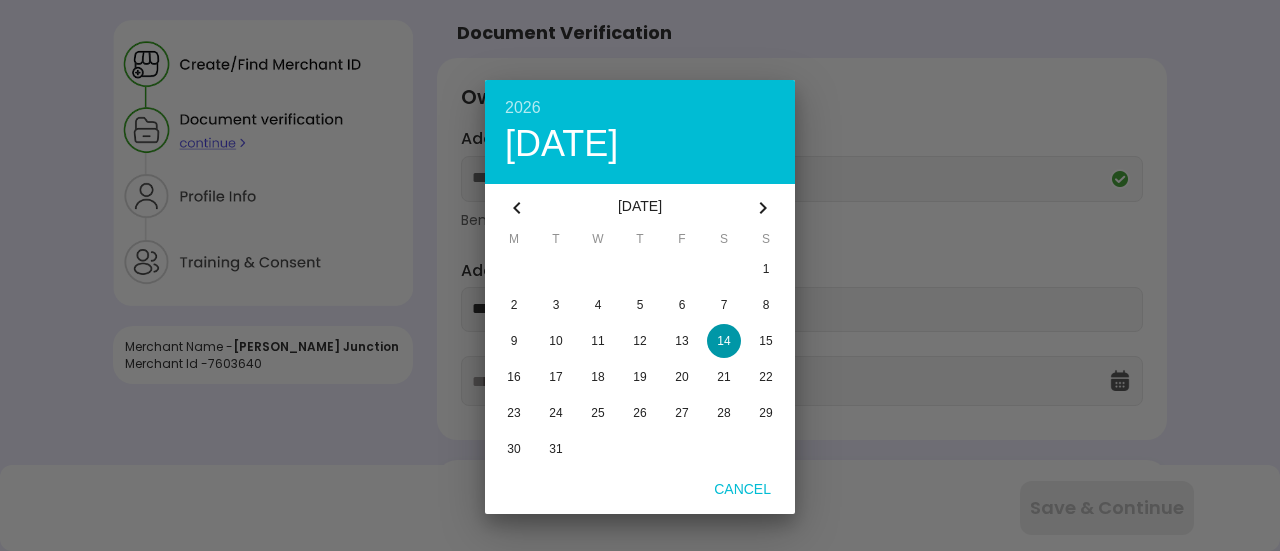 type on "**********" 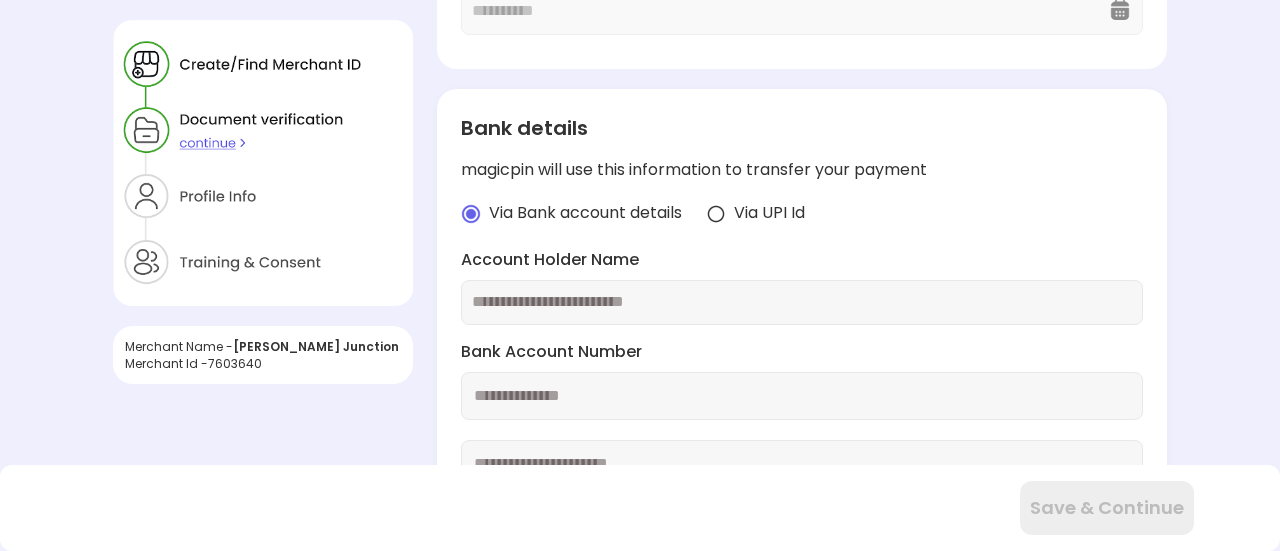 scroll, scrollTop: 500, scrollLeft: 0, axis: vertical 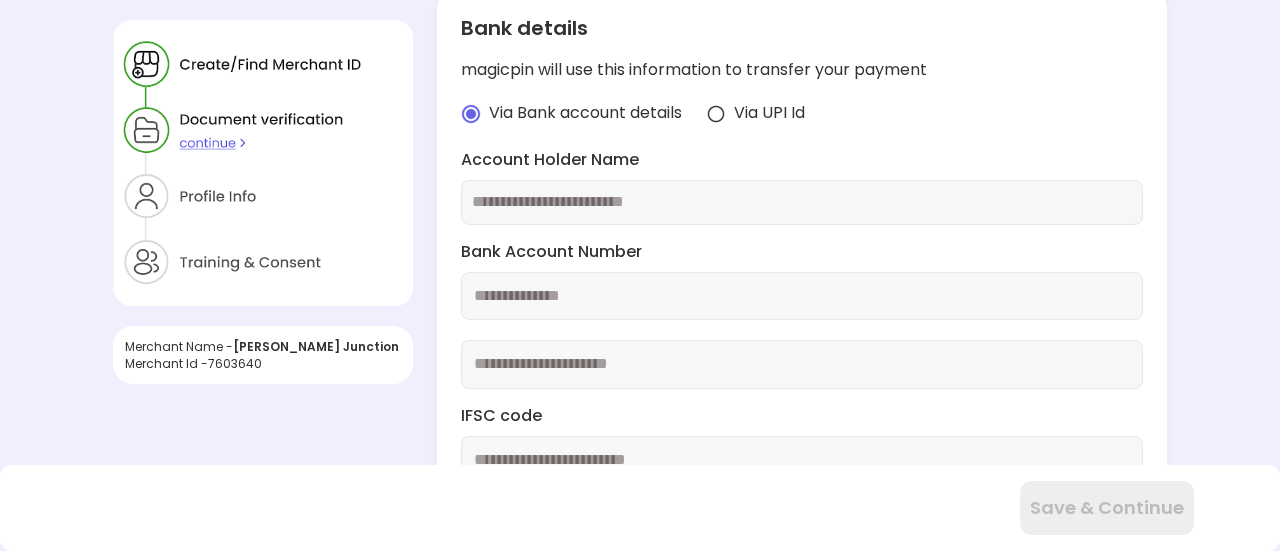 click at bounding box center [802, 202] 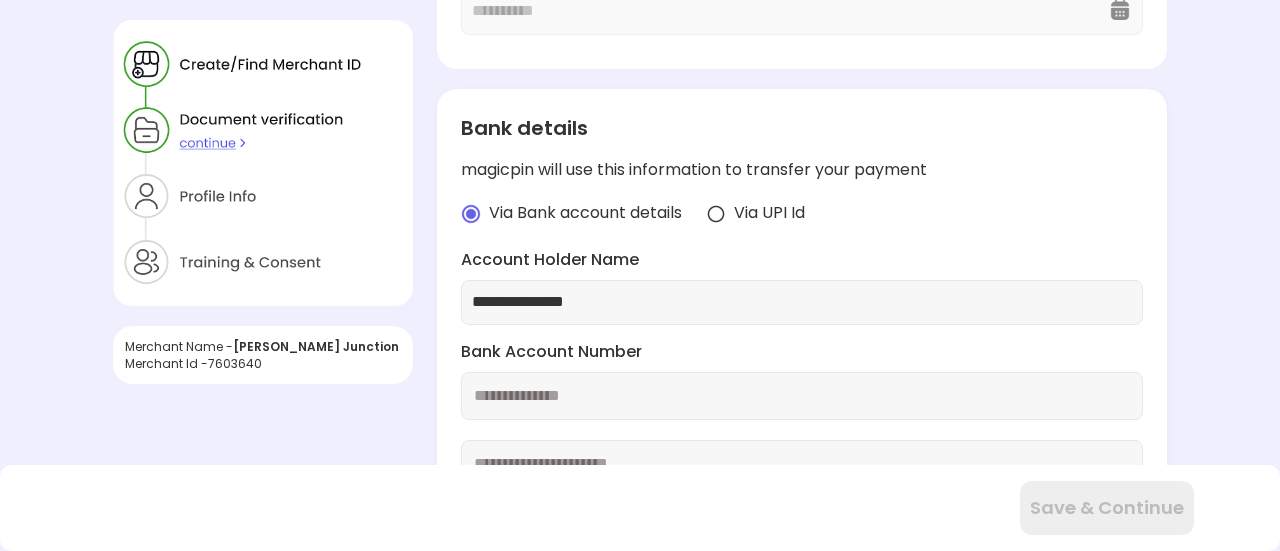scroll, scrollTop: 500, scrollLeft: 0, axis: vertical 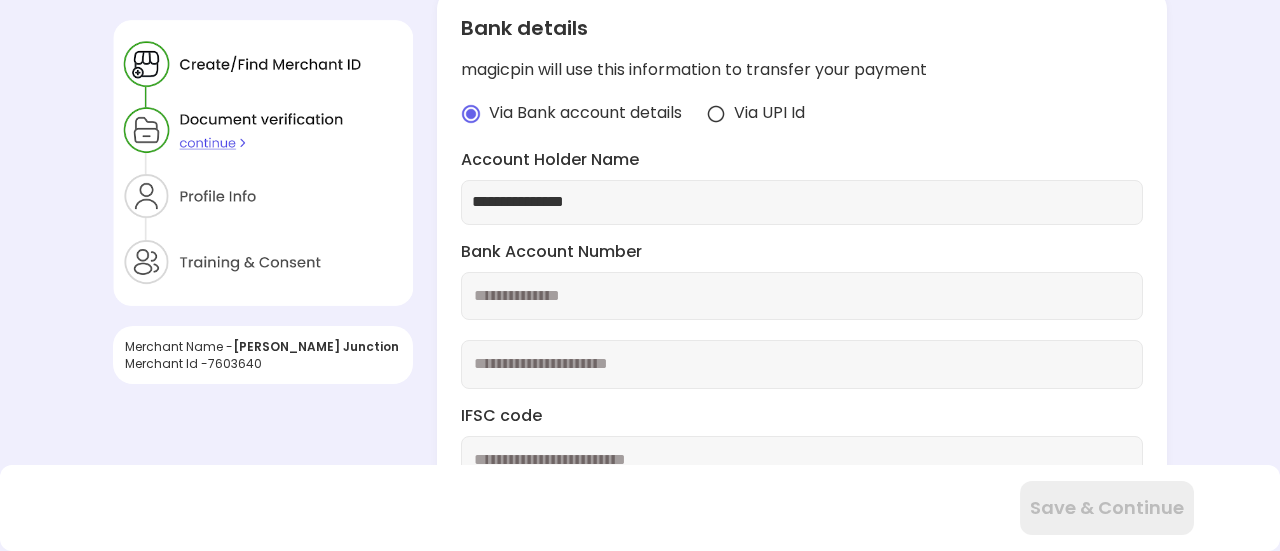click on "**********" at bounding box center [802, 202] 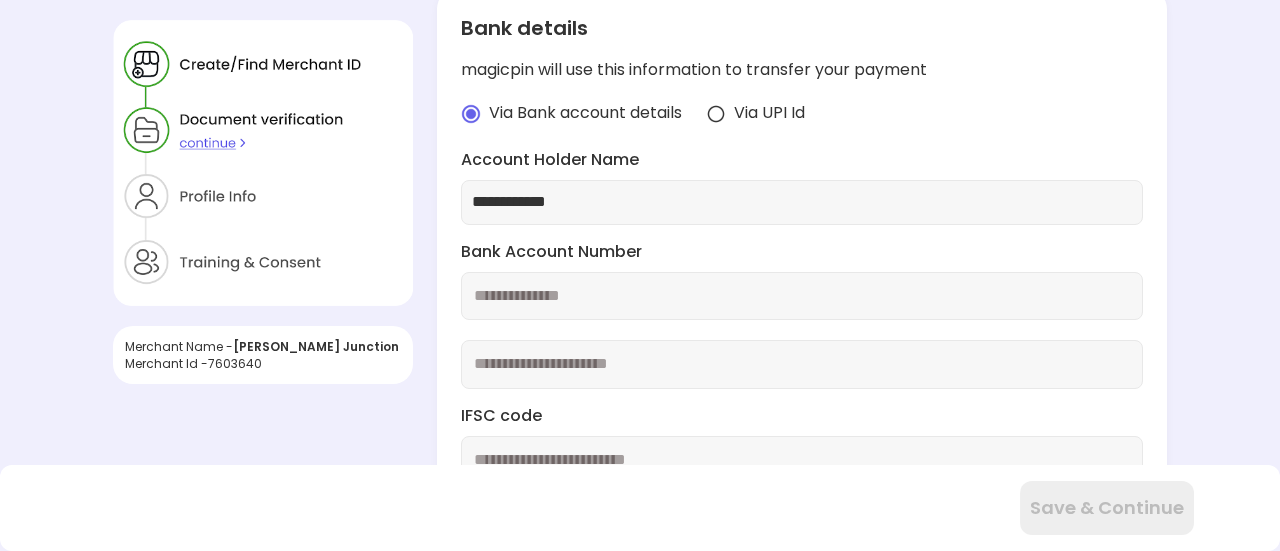 type on "**********" 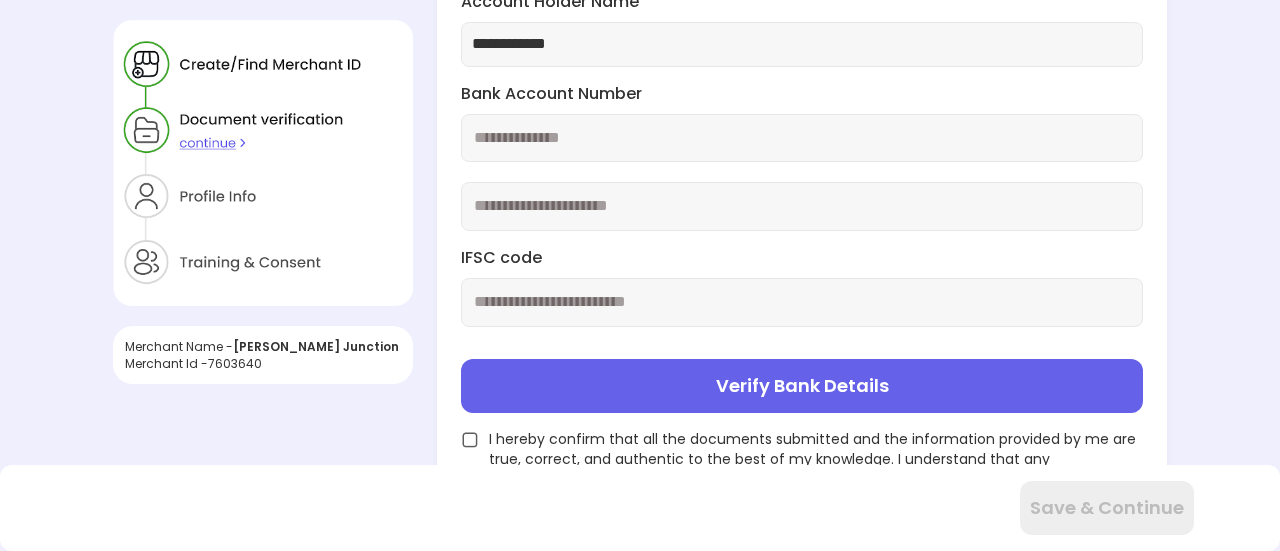 scroll, scrollTop: 558, scrollLeft: 0, axis: vertical 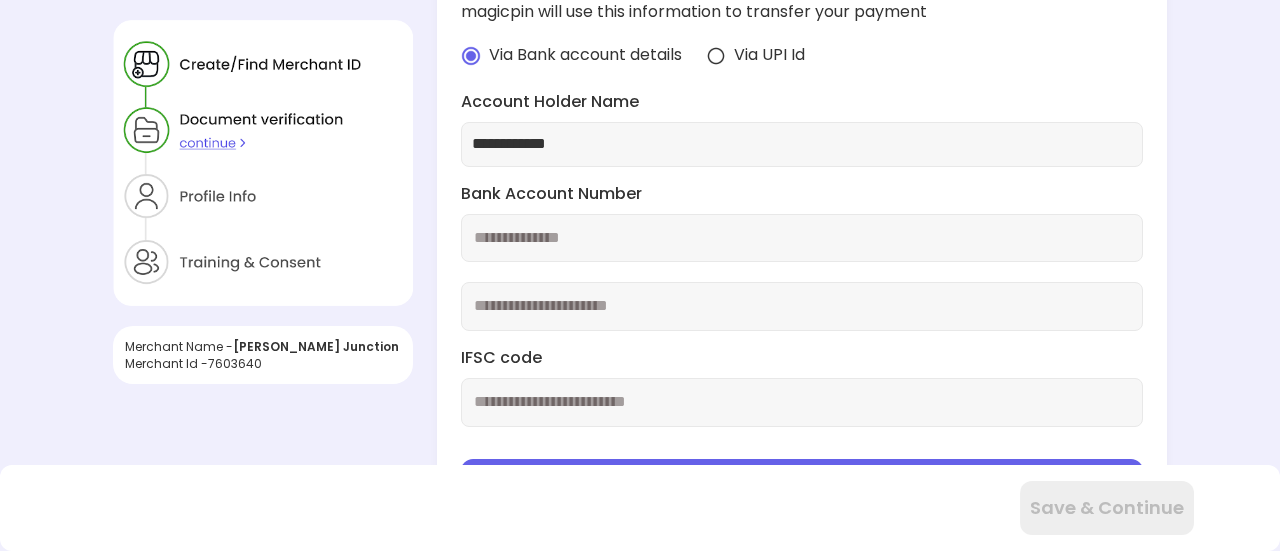 click at bounding box center (802, 238) 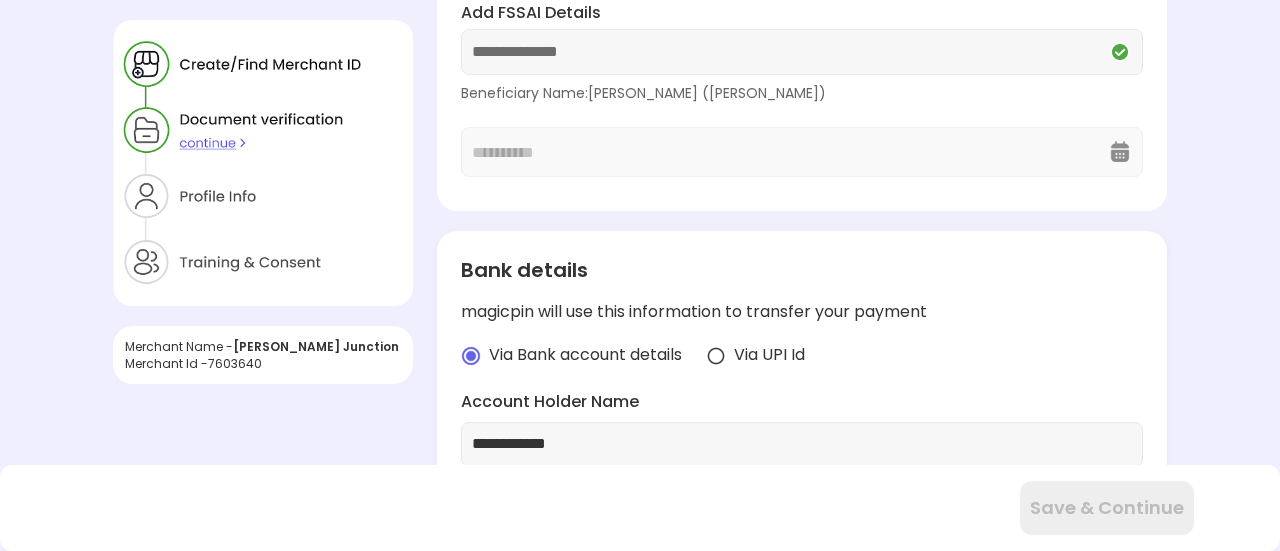 scroll, scrollTop: 658, scrollLeft: 0, axis: vertical 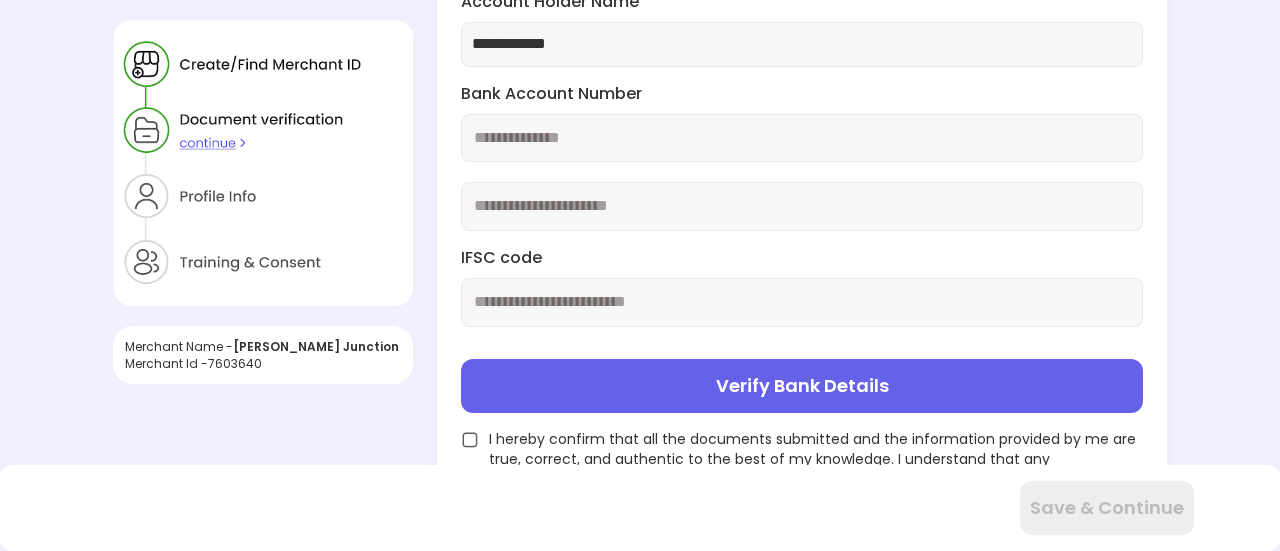 type on "**********" 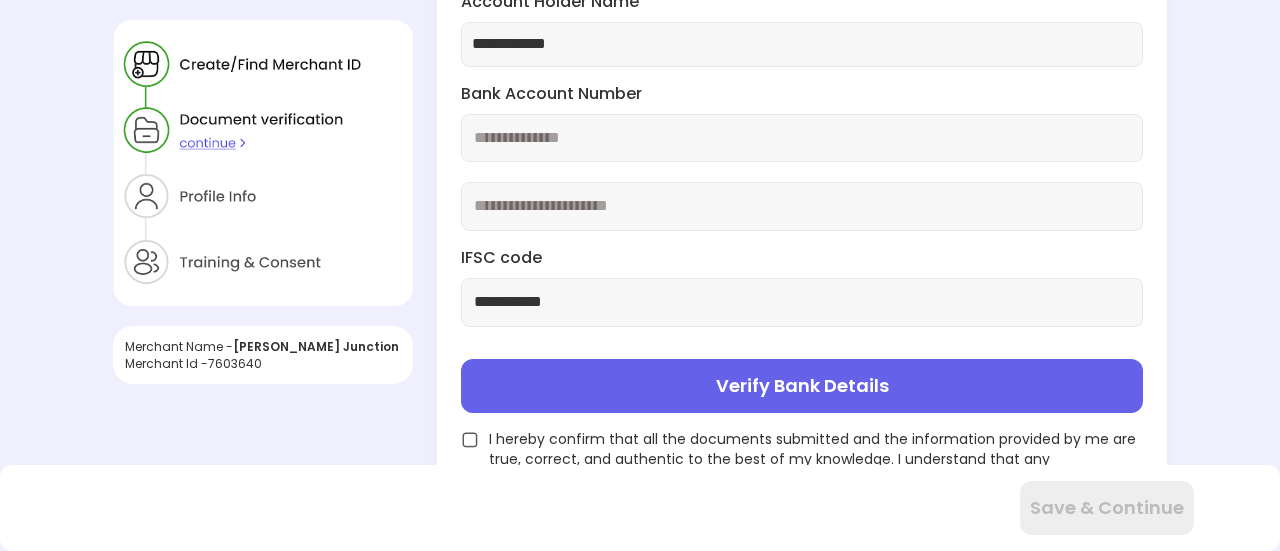 type on "**********" 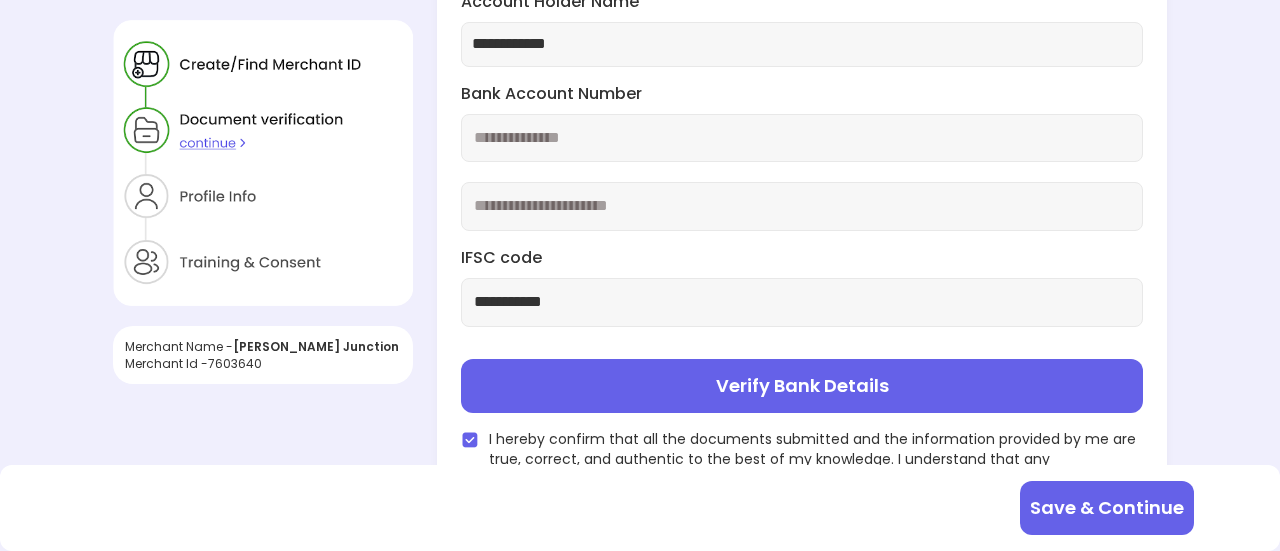 click on "Verify Bank Details" at bounding box center (802, 386) 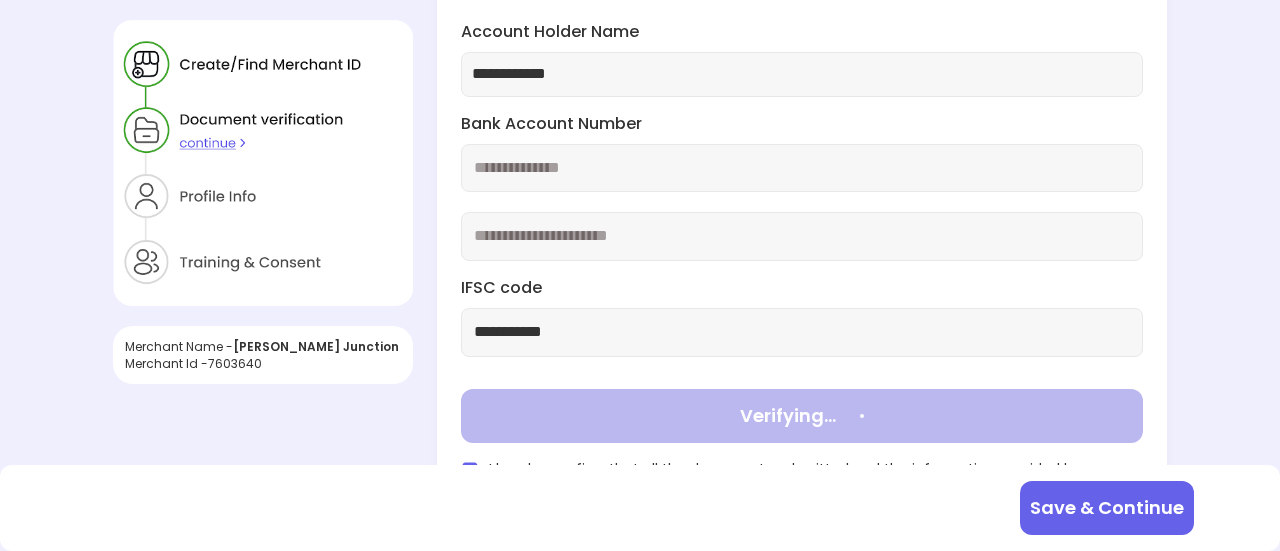 scroll, scrollTop: 658, scrollLeft: 0, axis: vertical 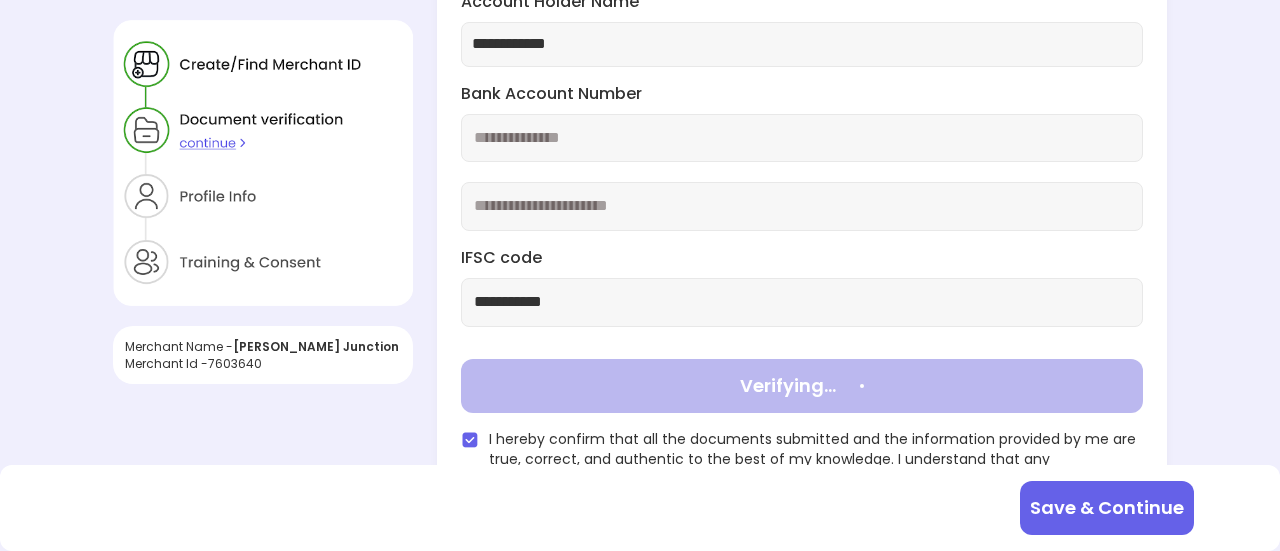 type on "**********" 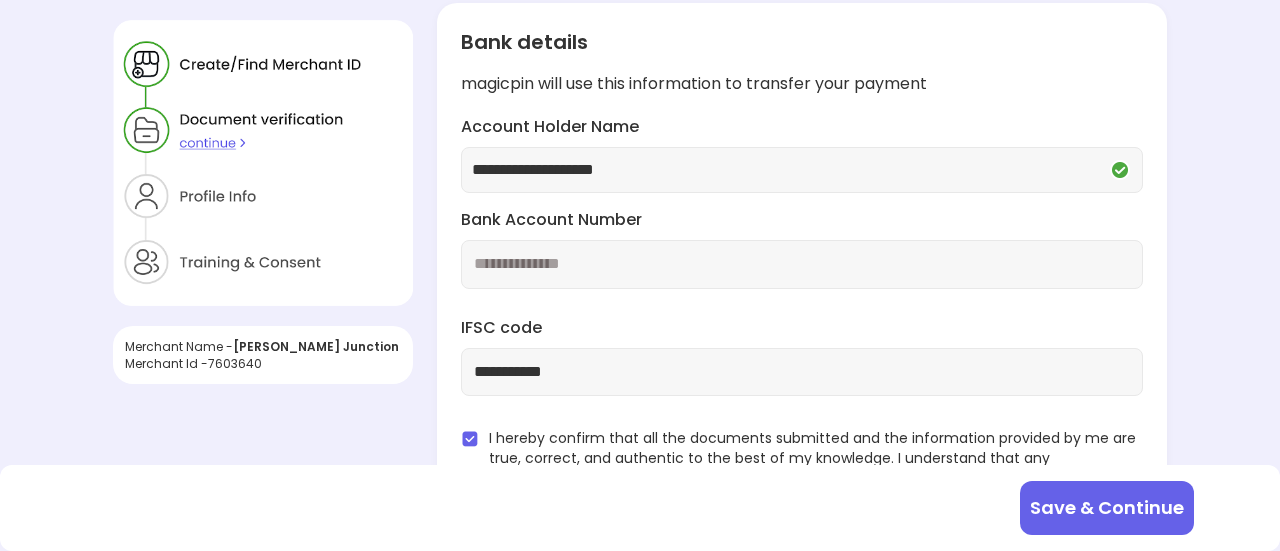 scroll, scrollTop: 487, scrollLeft: 0, axis: vertical 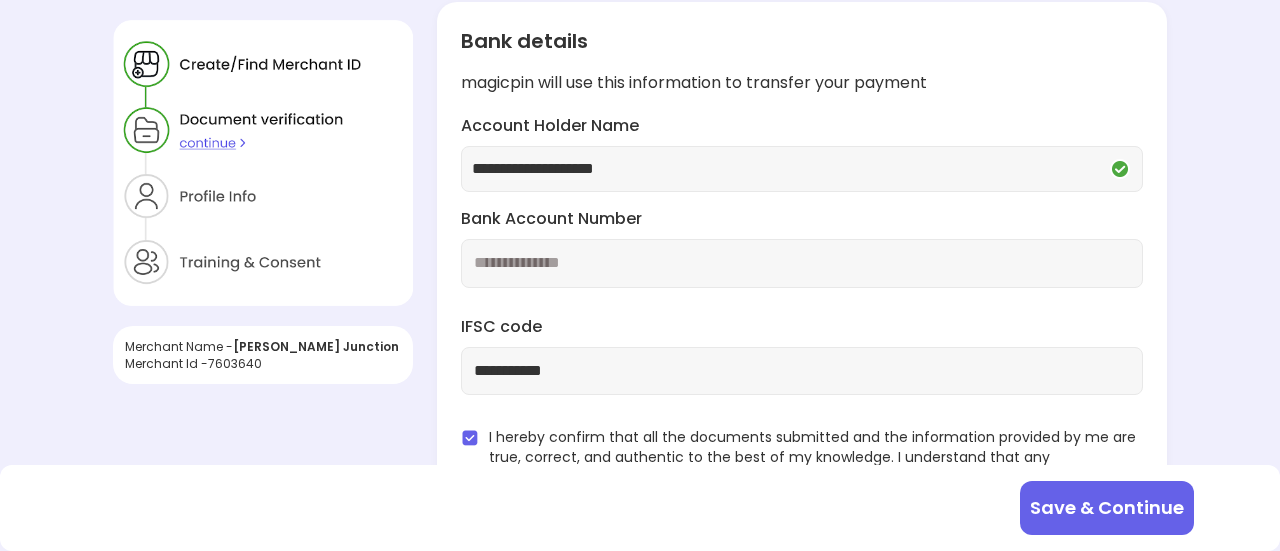 click on "Save & Continue" at bounding box center (1107, 508) 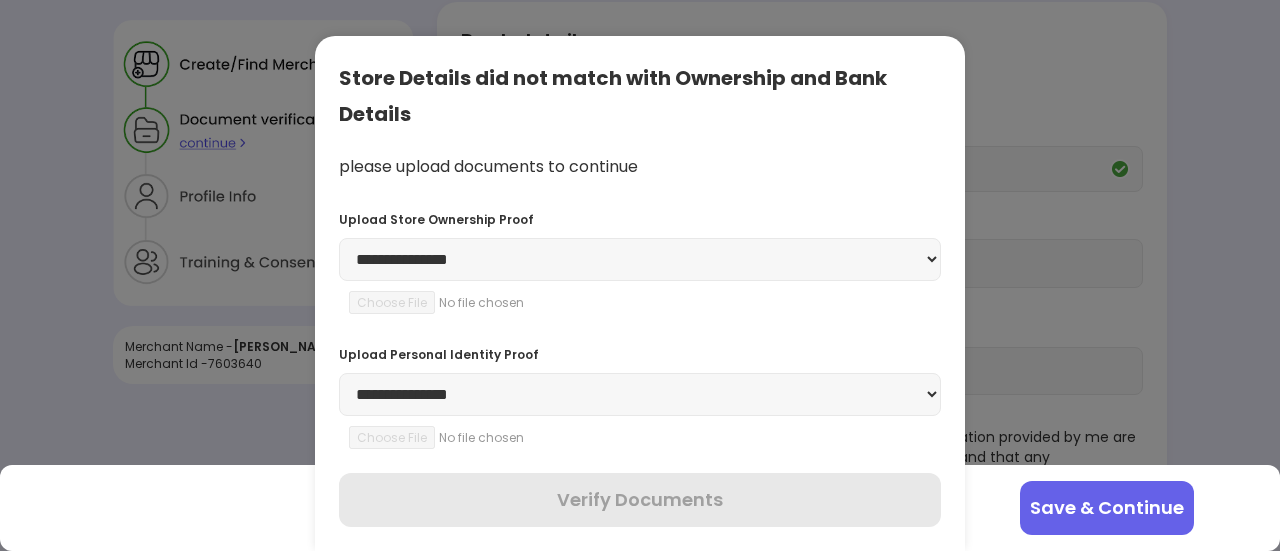 click on "**********" at bounding box center [640, 293] 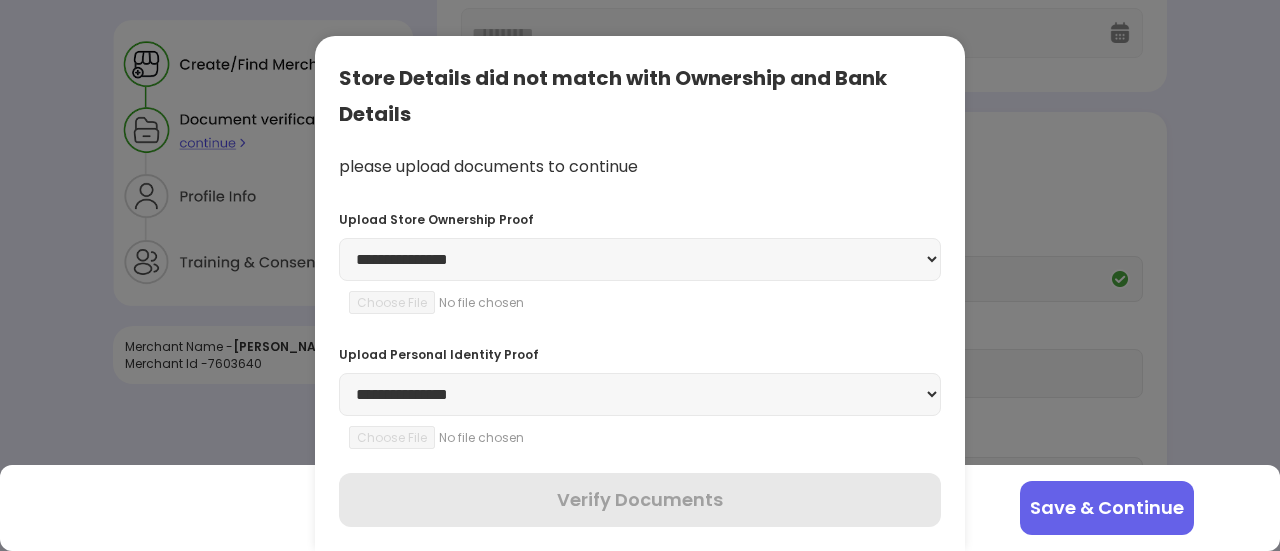 scroll, scrollTop: 400, scrollLeft: 0, axis: vertical 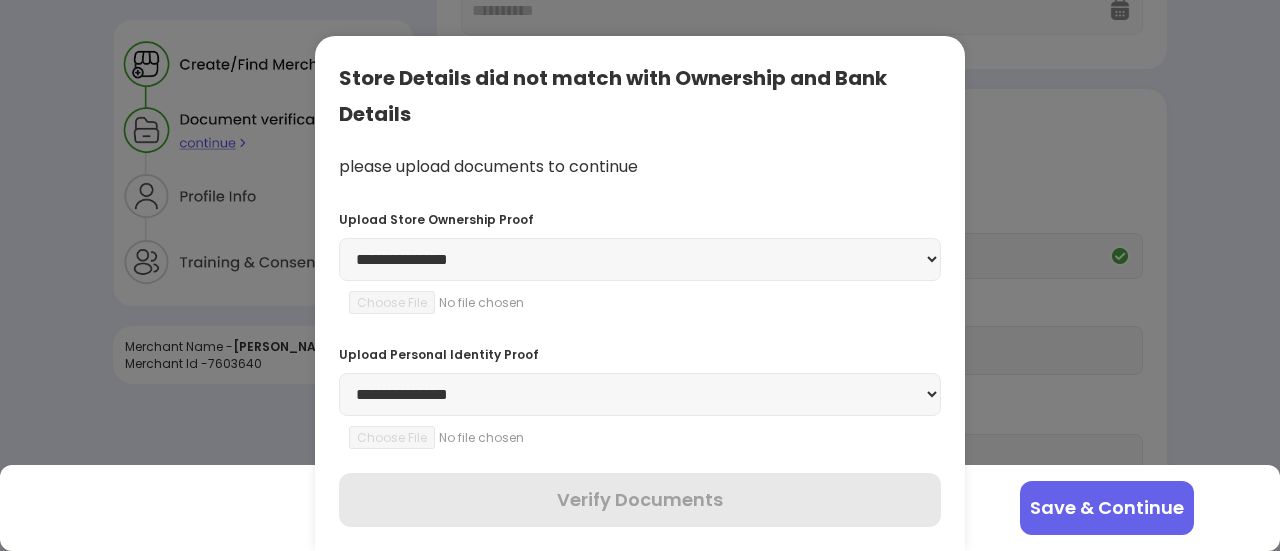 click on "**********" at bounding box center (640, 259) 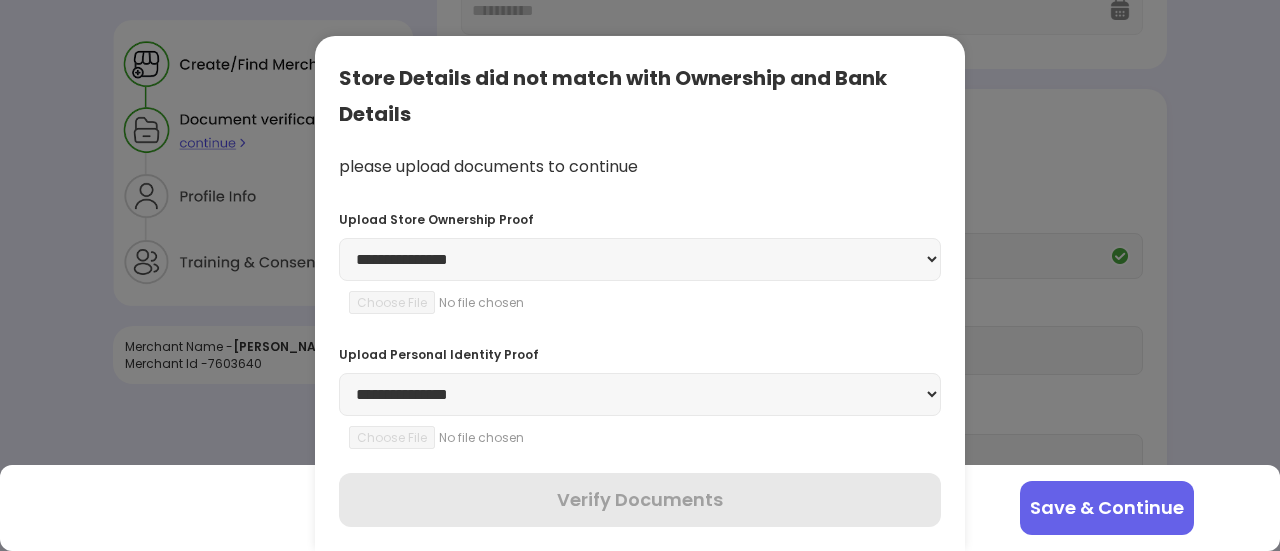 select on "**********" 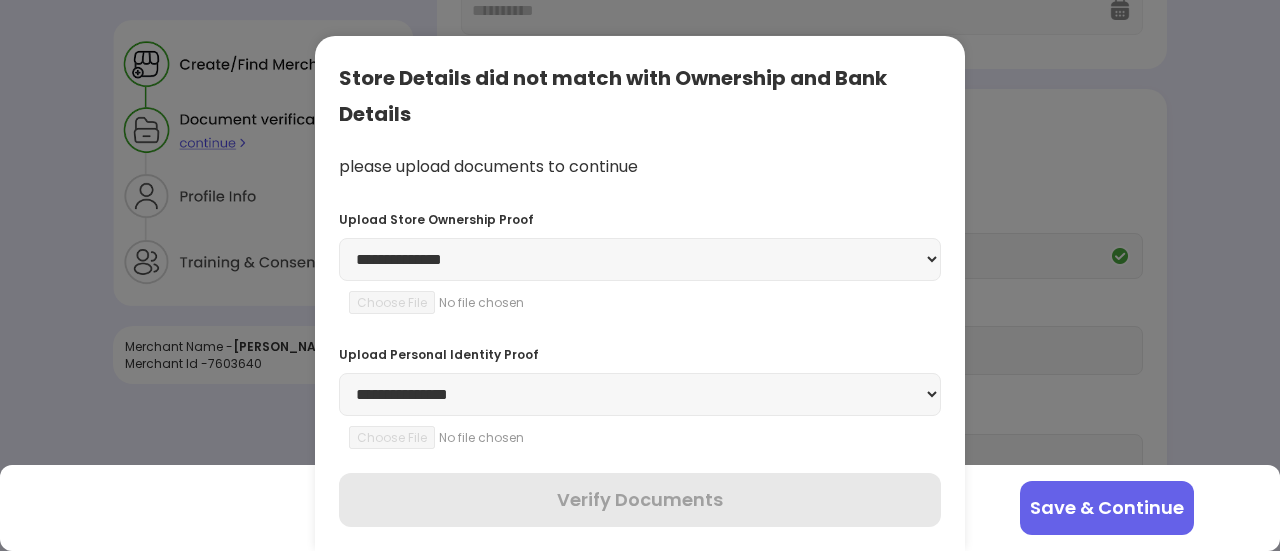 click on "**********" at bounding box center [640, 259] 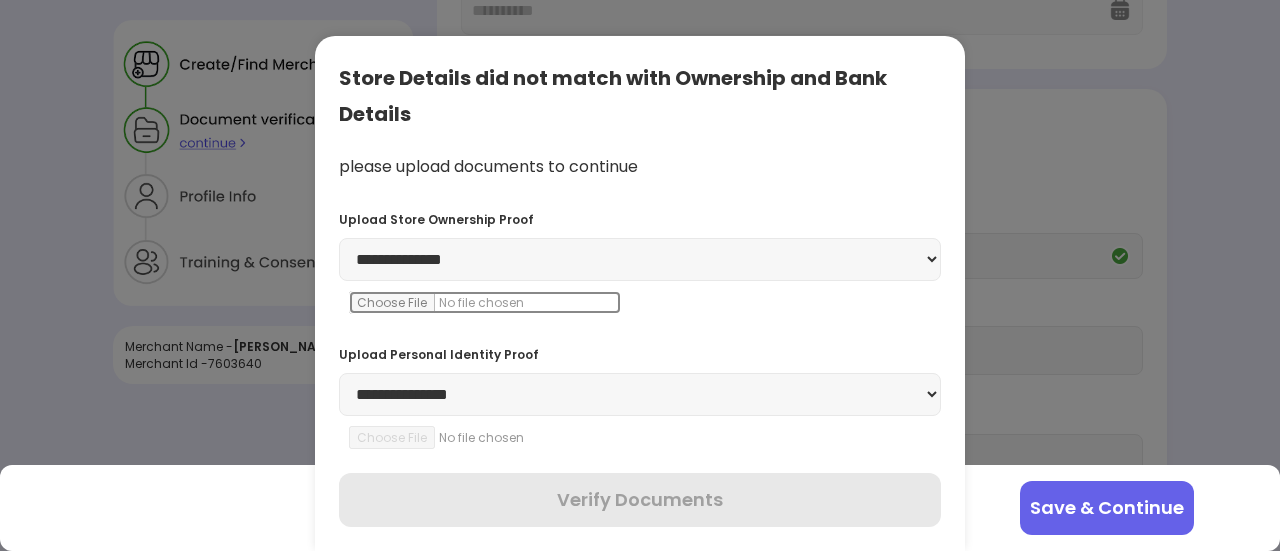 click at bounding box center (485, 302) 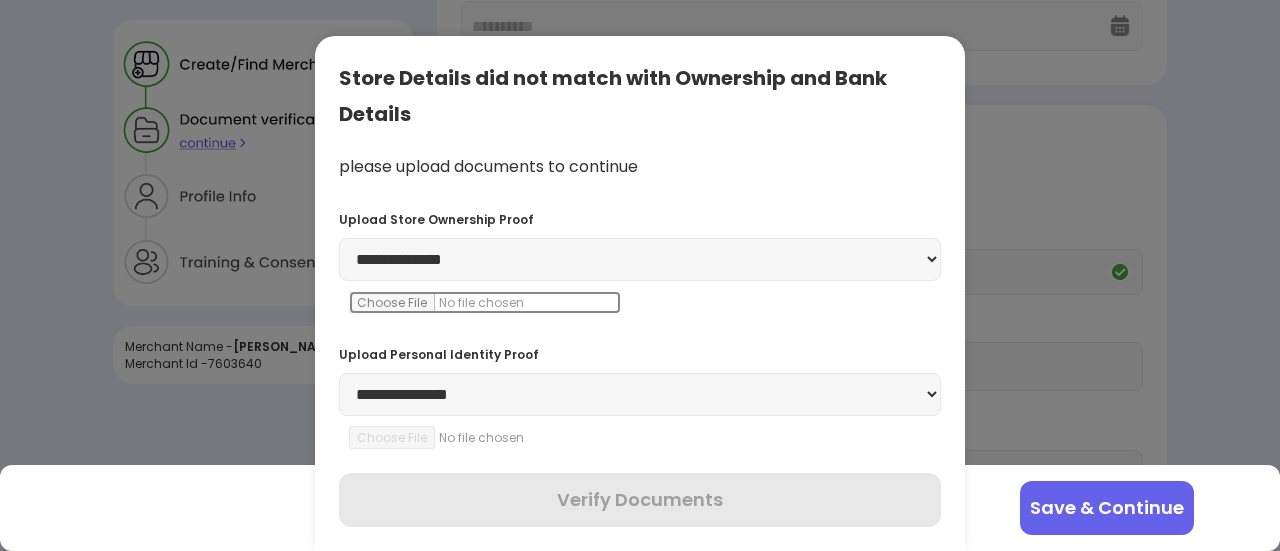 scroll, scrollTop: 187, scrollLeft: 0, axis: vertical 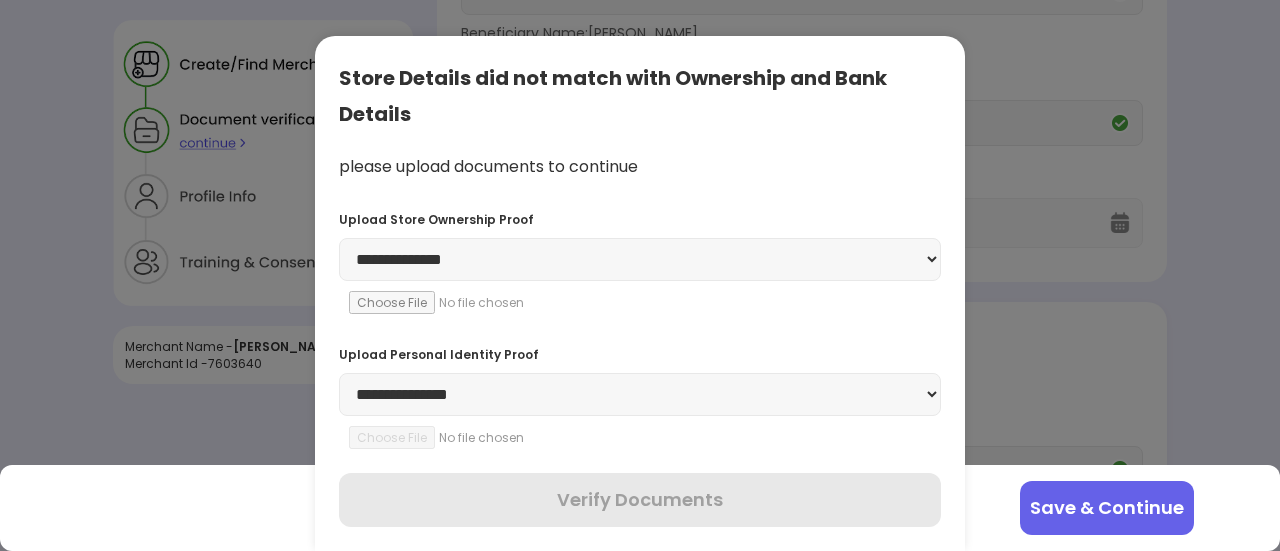 click on "**********" at bounding box center (640, 394) 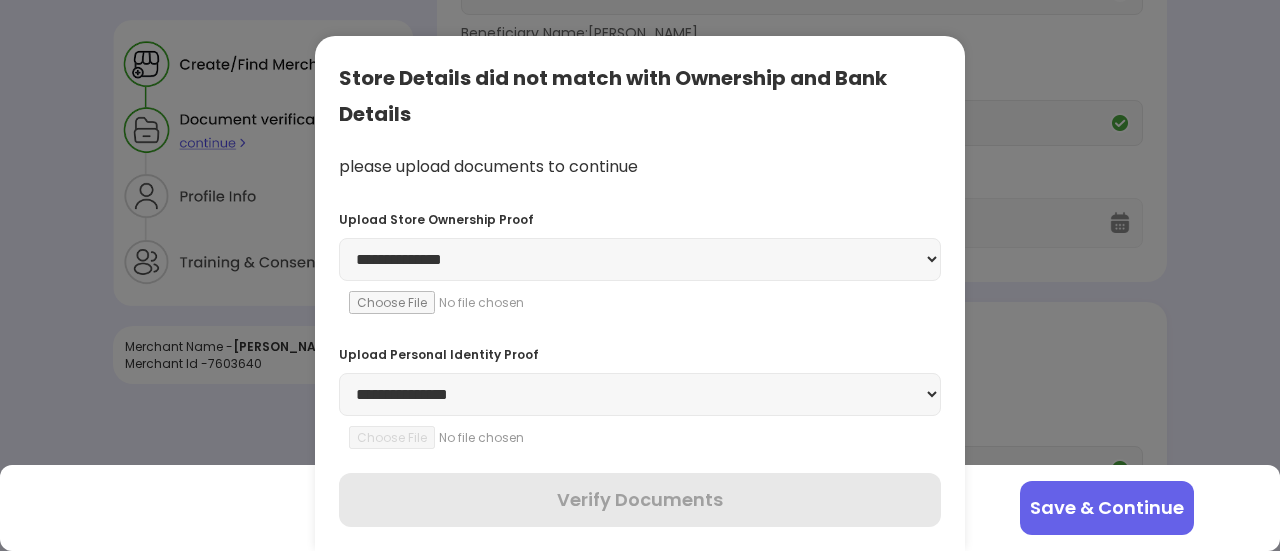 select on "********" 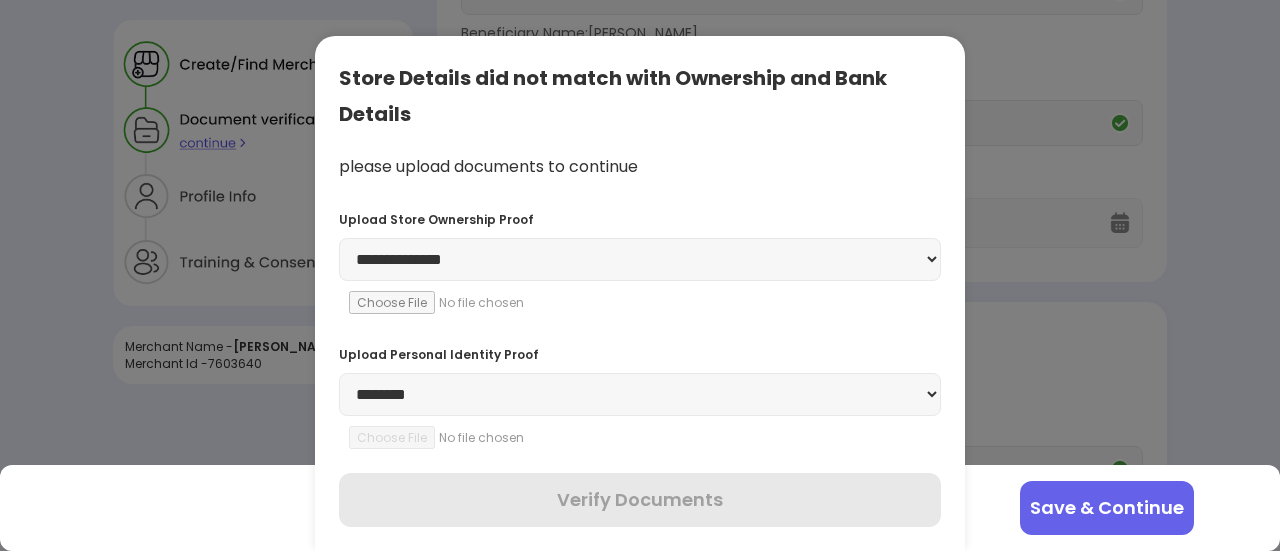 click on "**********" at bounding box center [640, 394] 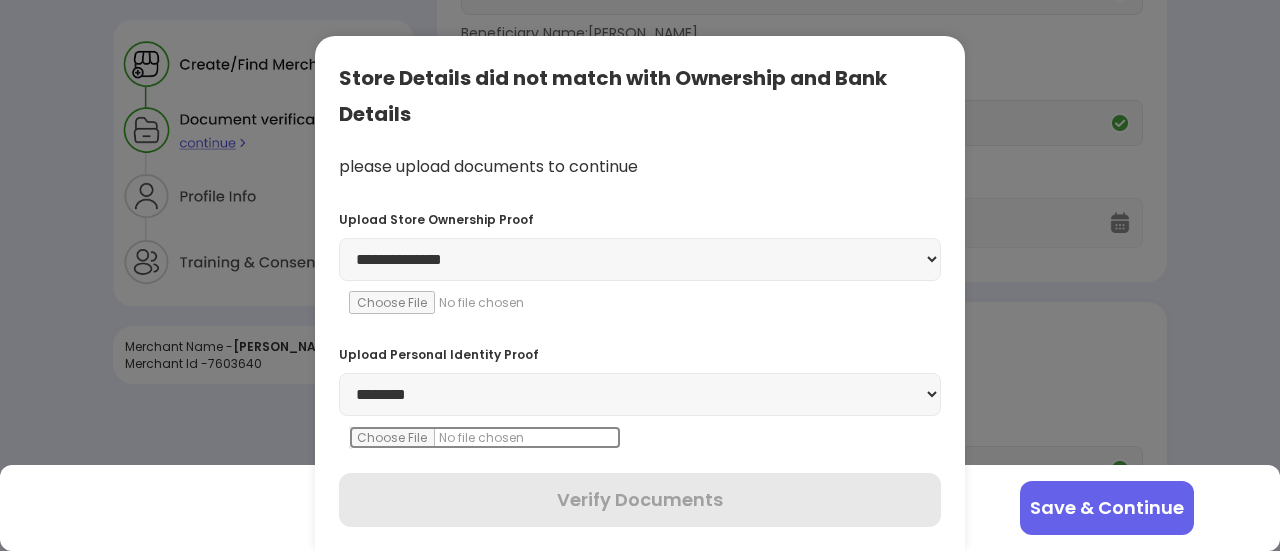 click at bounding box center (485, 437) 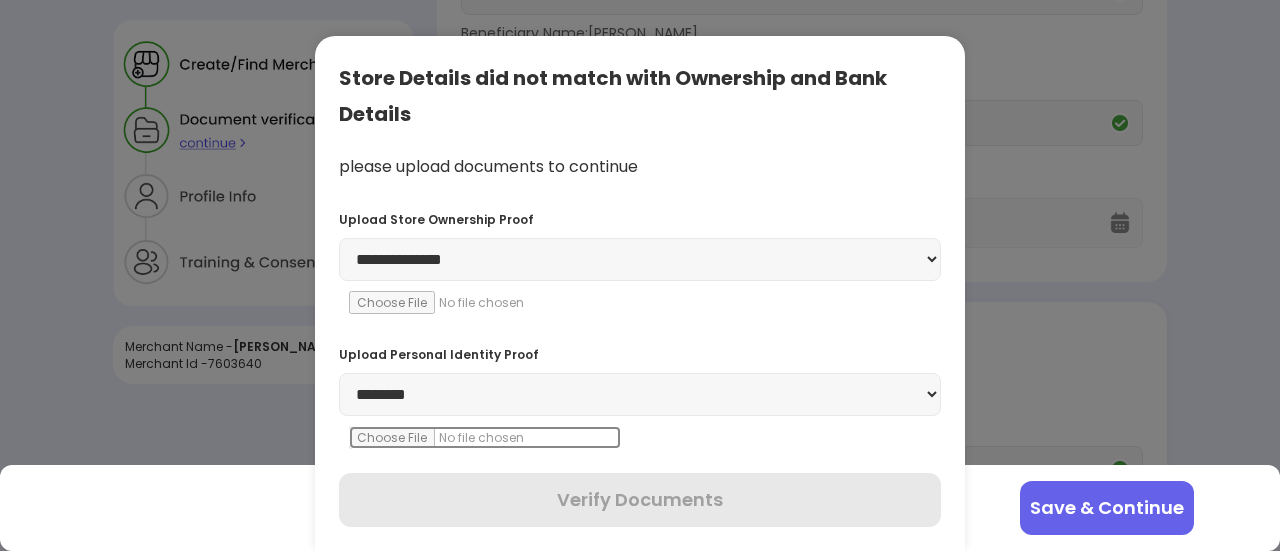 type on "**********" 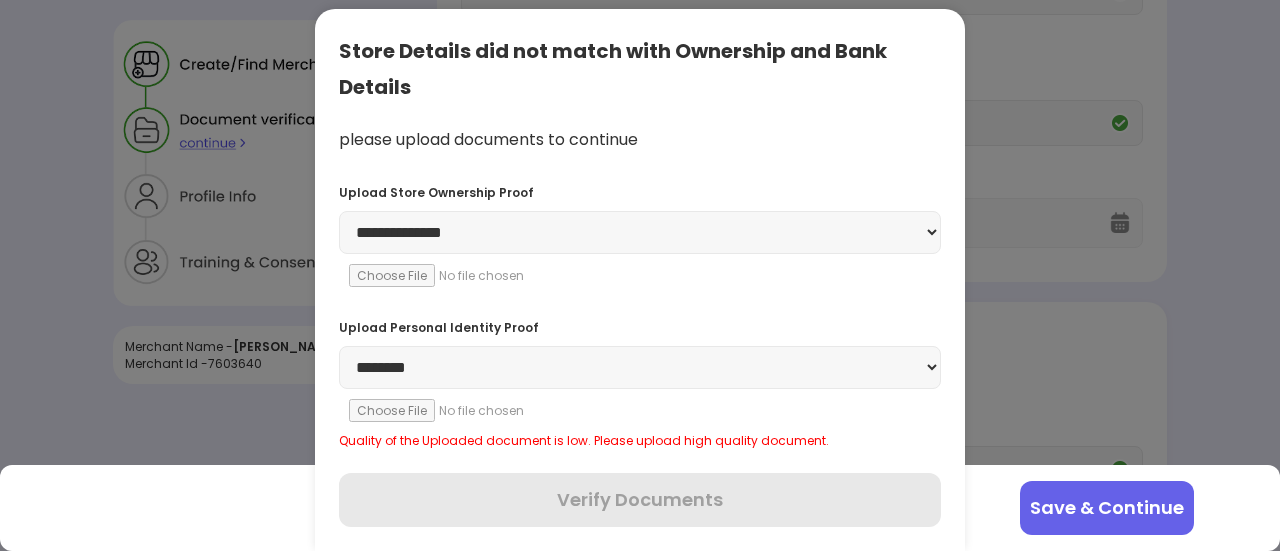 click on "**********" at bounding box center [640, 367] 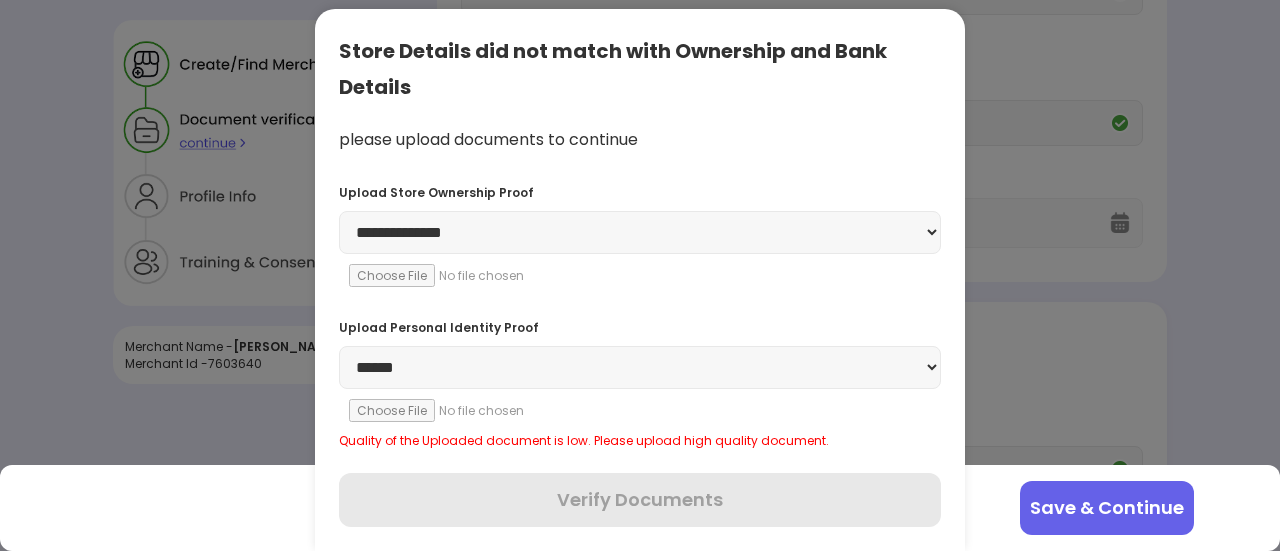 click on "**********" at bounding box center [640, 367] 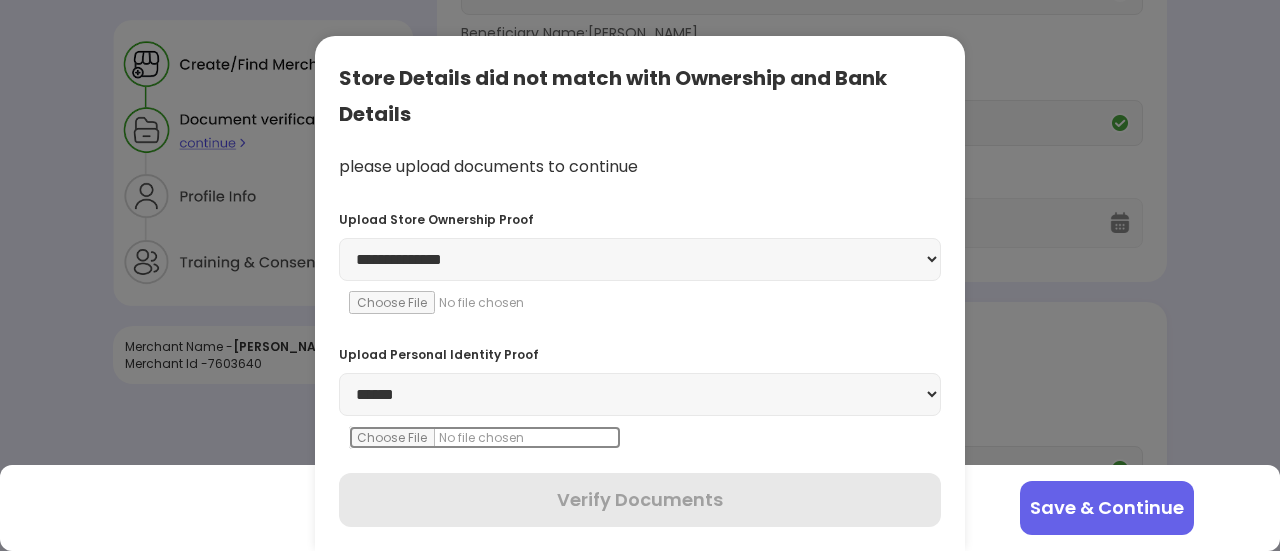 click at bounding box center (485, 437) 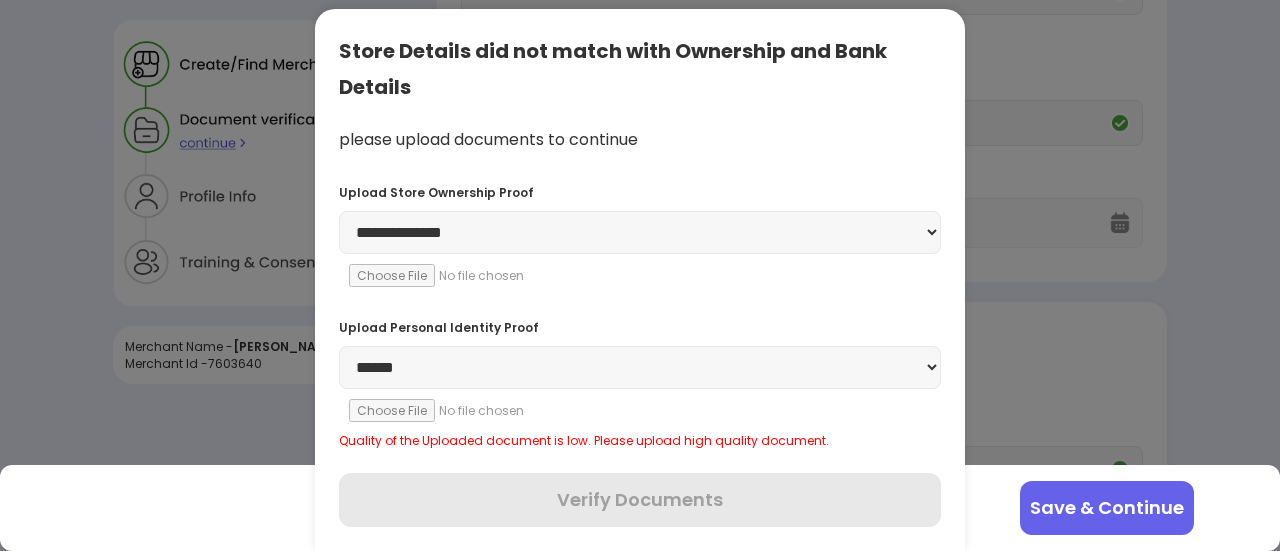 click on "**********" at bounding box center (640, 367) 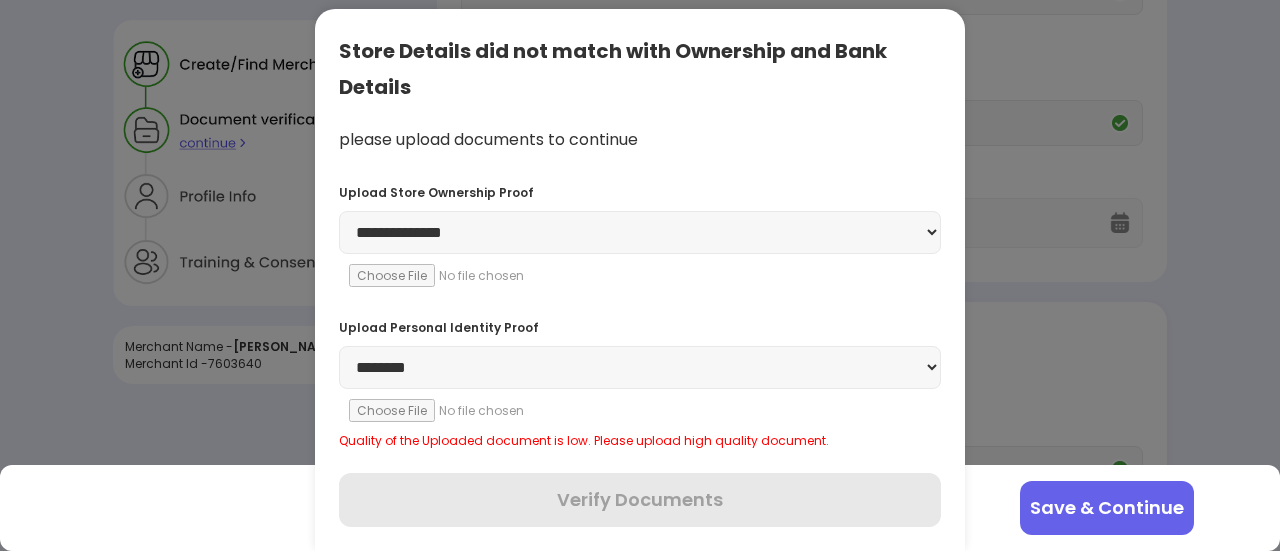 click on "**********" at bounding box center (640, 367) 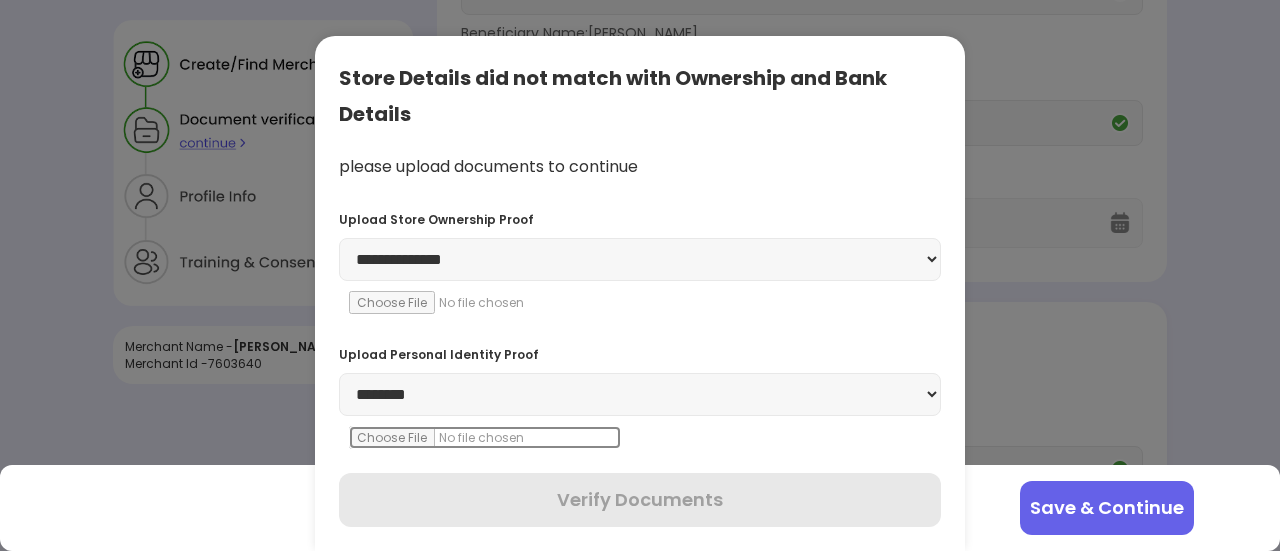 click at bounding box center [485, 437] 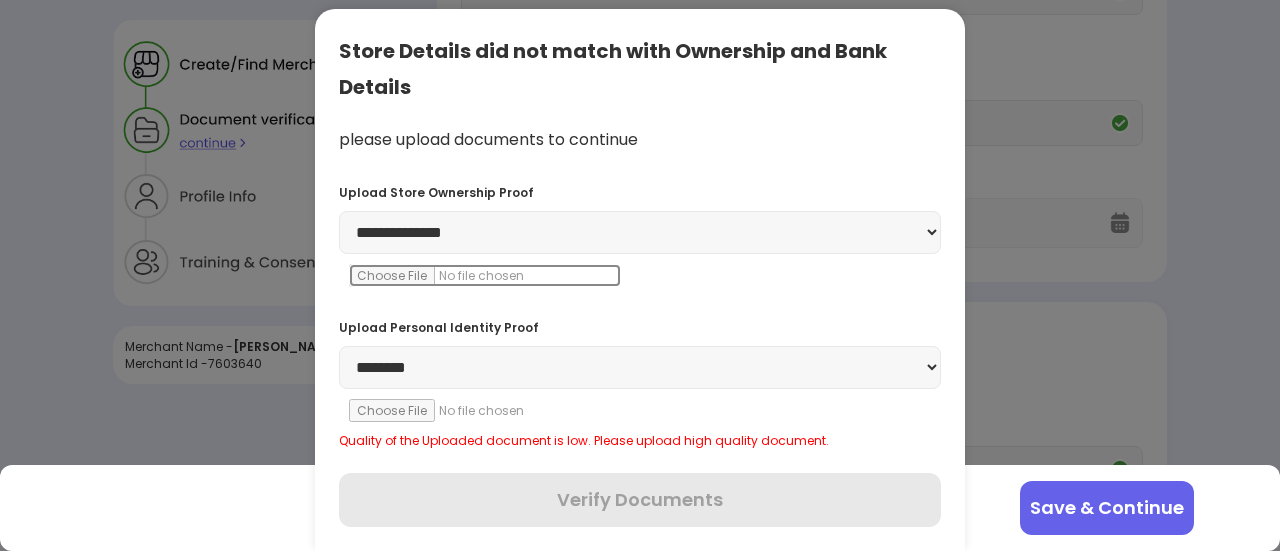 click at bounding box center (485, 275) 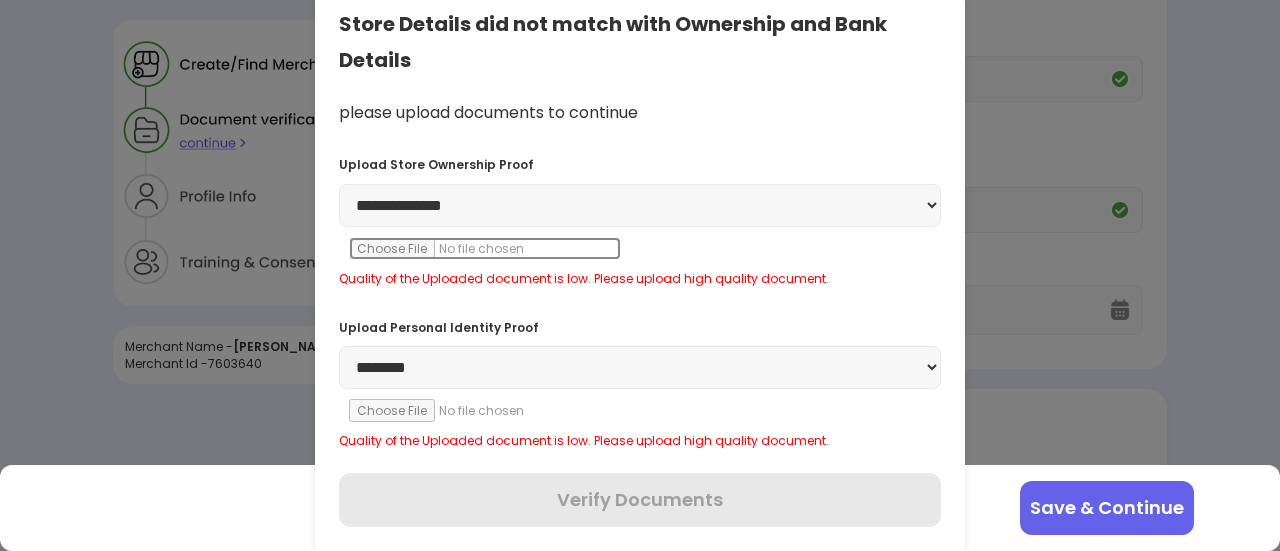 scroll, scrollTop: 0, scrollLeft: 0, axis: both 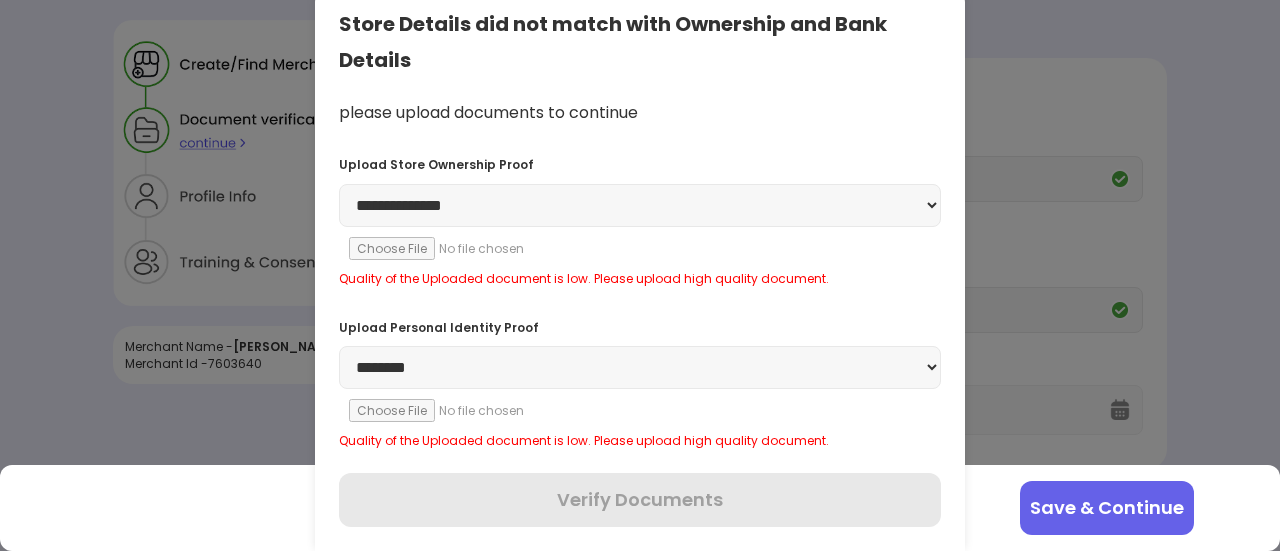 click at bounding box center (640, 275) 